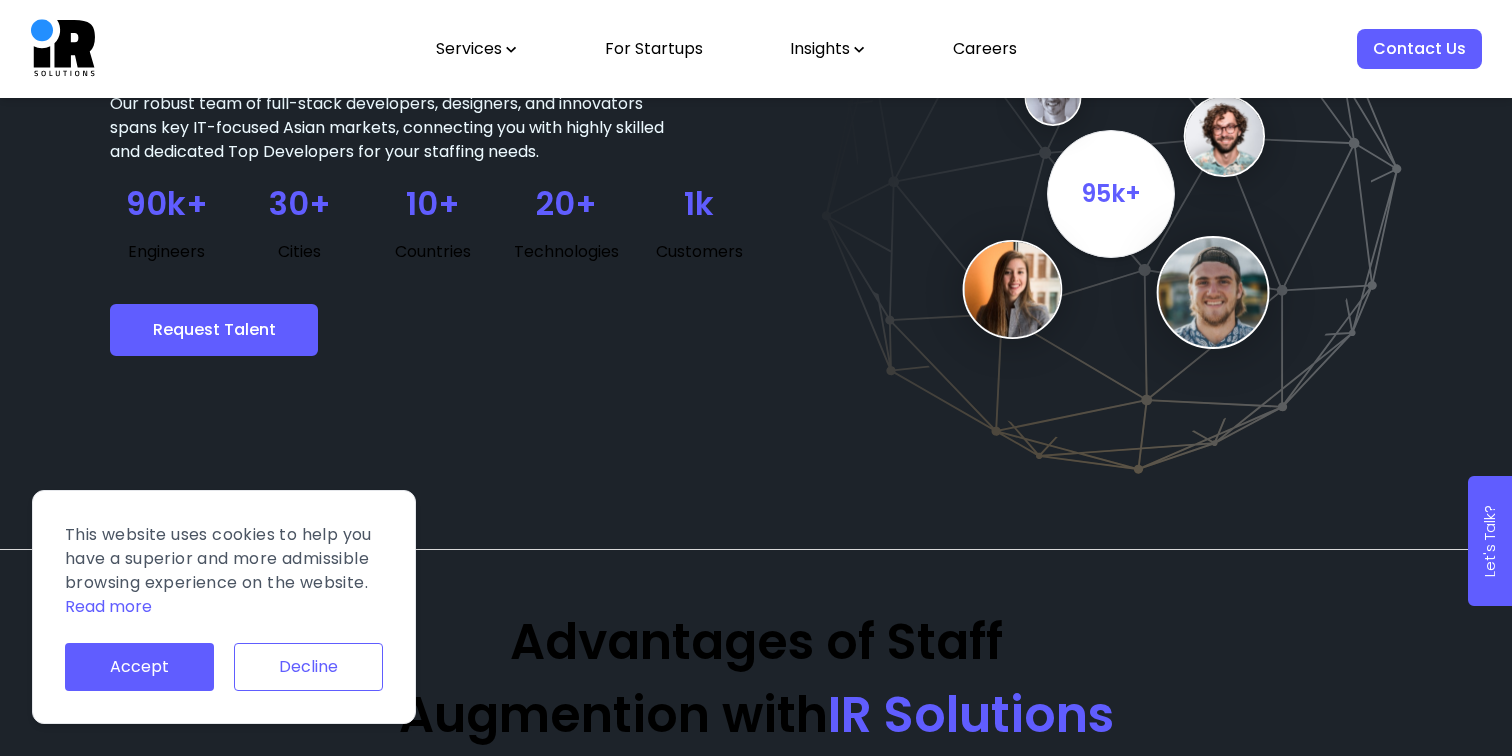 scroll, scrollTop: 2188, scrollLeft: 0, axis: vertical 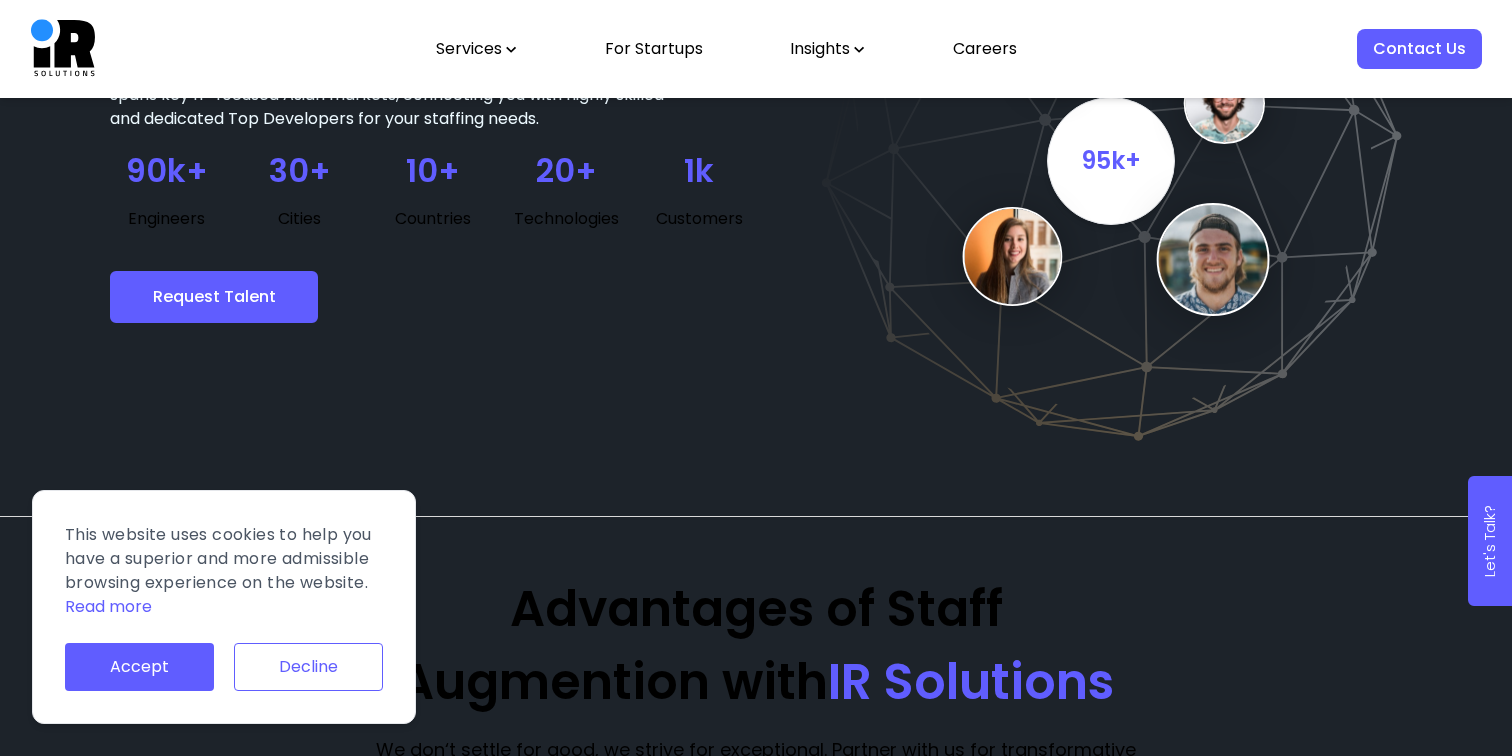 click on "Accept" at bounding box center [139, 667] 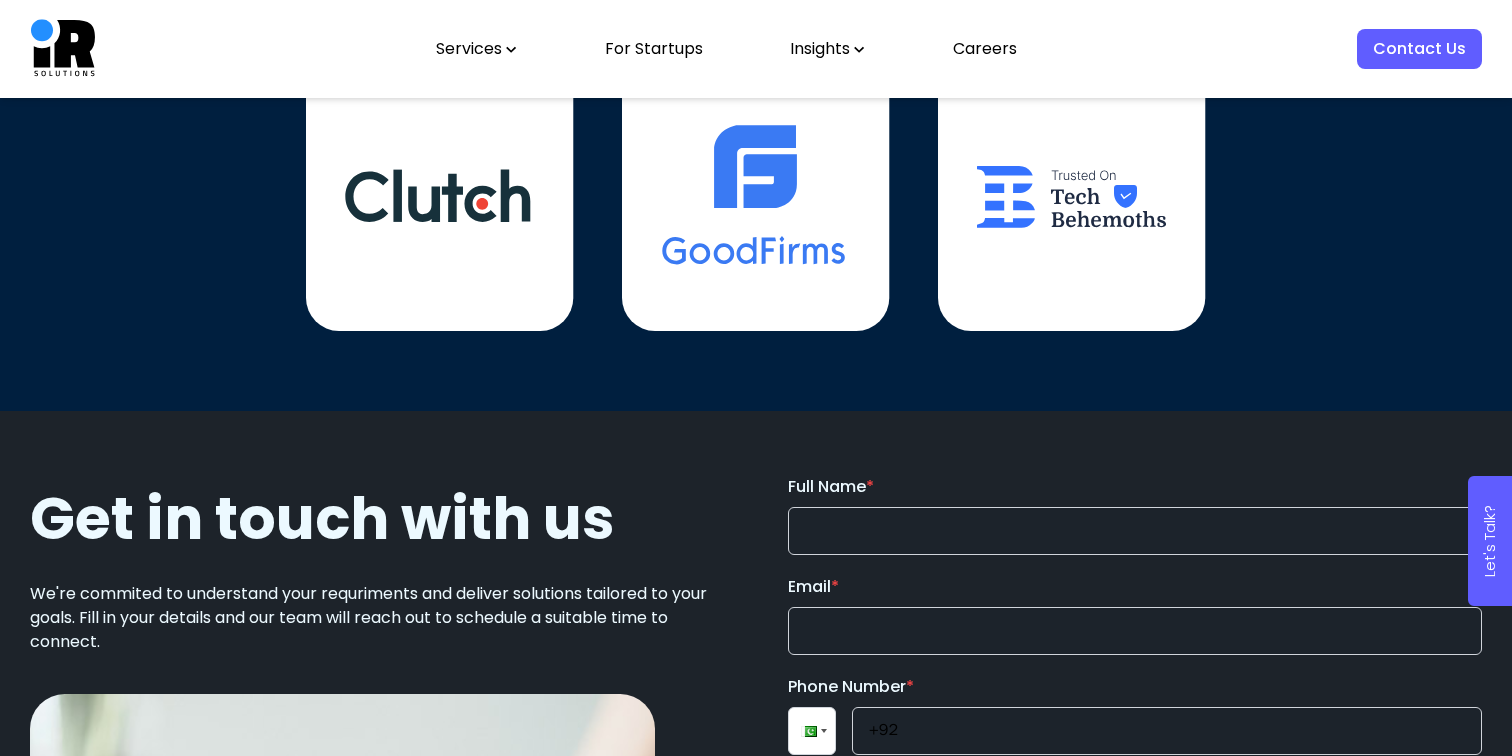 scroll, scrollTop: 6406, scrollLeft: 0, axis: vertical 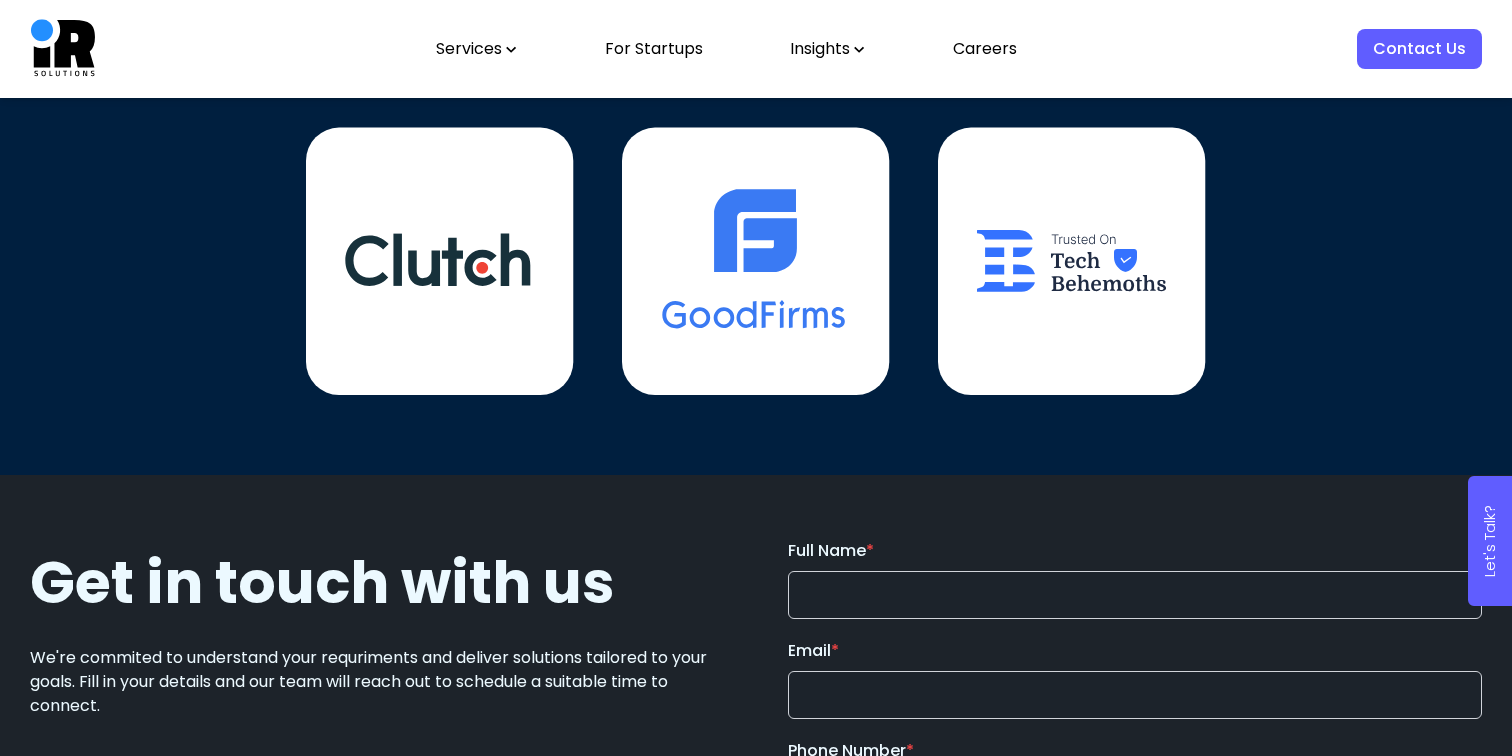 click at bounding box center [756, 261] 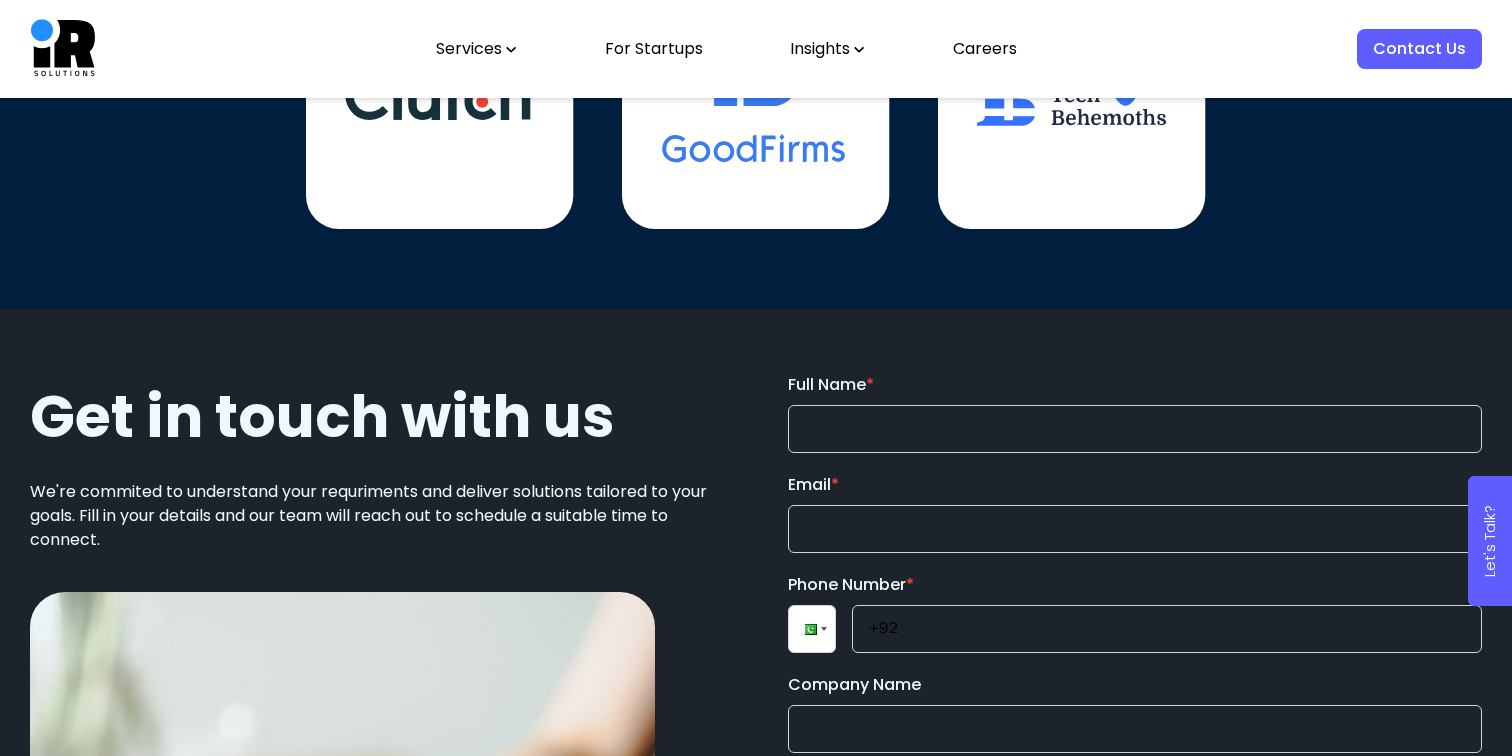 scroll, scrollTop: 6322, scrollLeft: 0, axis: vertical 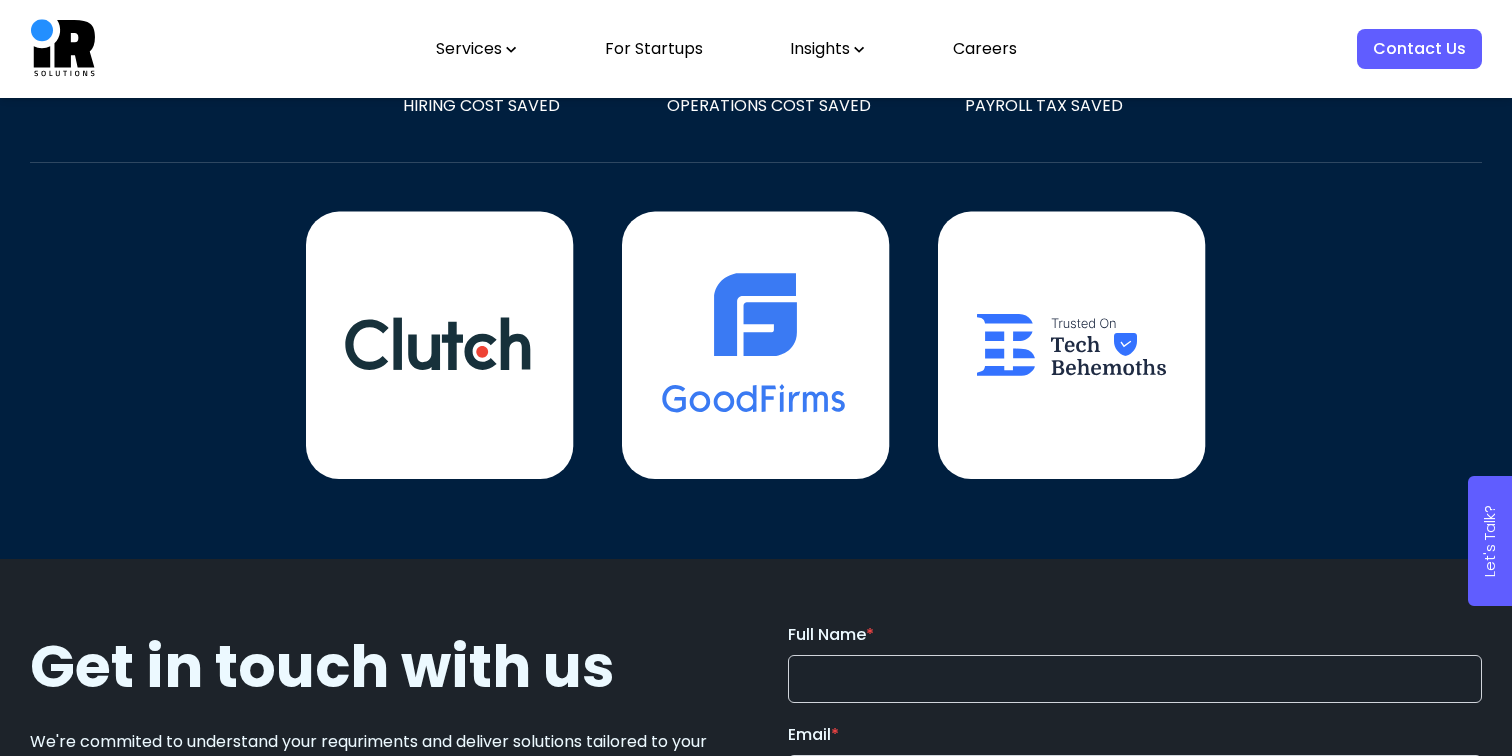 click on "Services" at bounding box center [476, 49] 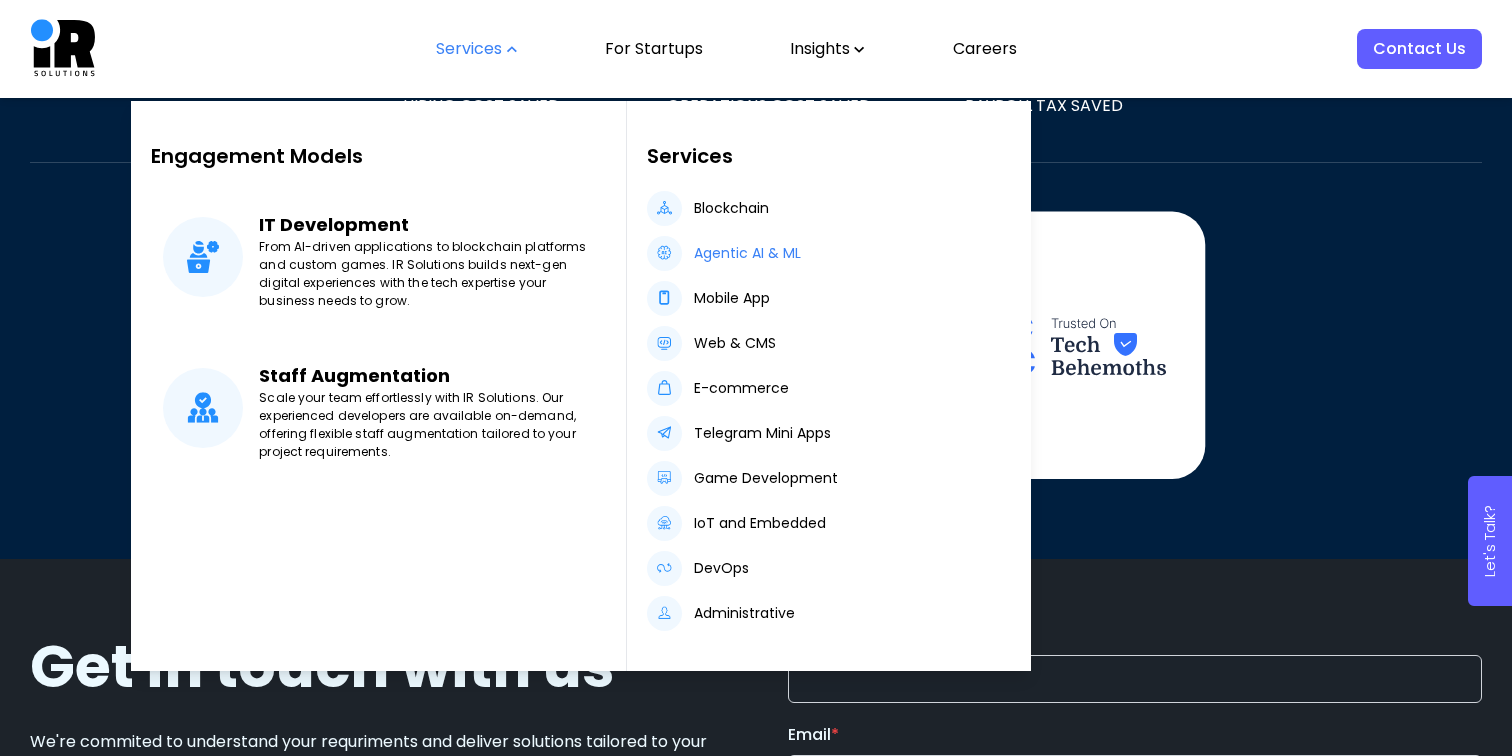 click on "Agentic AI & ML" at bounding box center [747, 253] 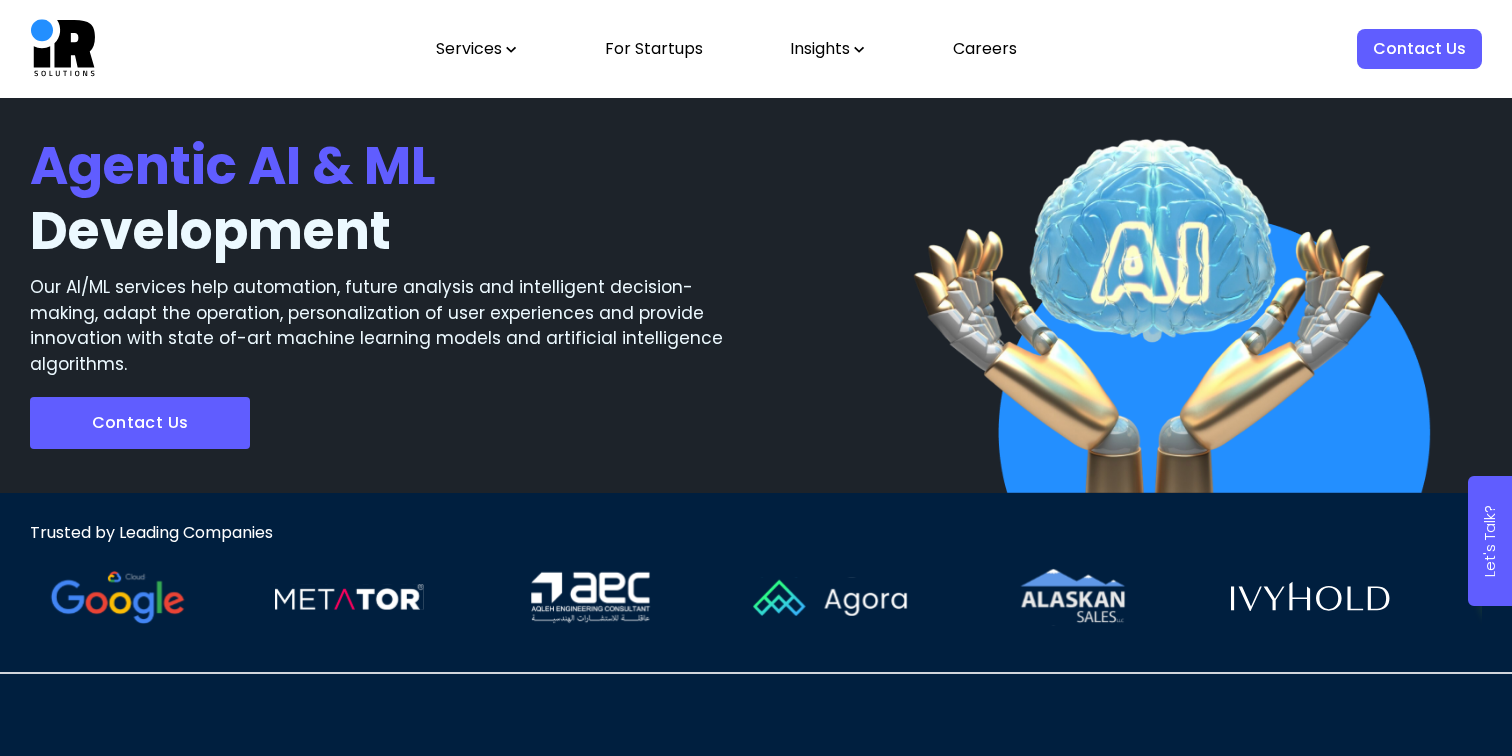 scroll, scrollTop: 0, scrollLeft: 0, axis: both 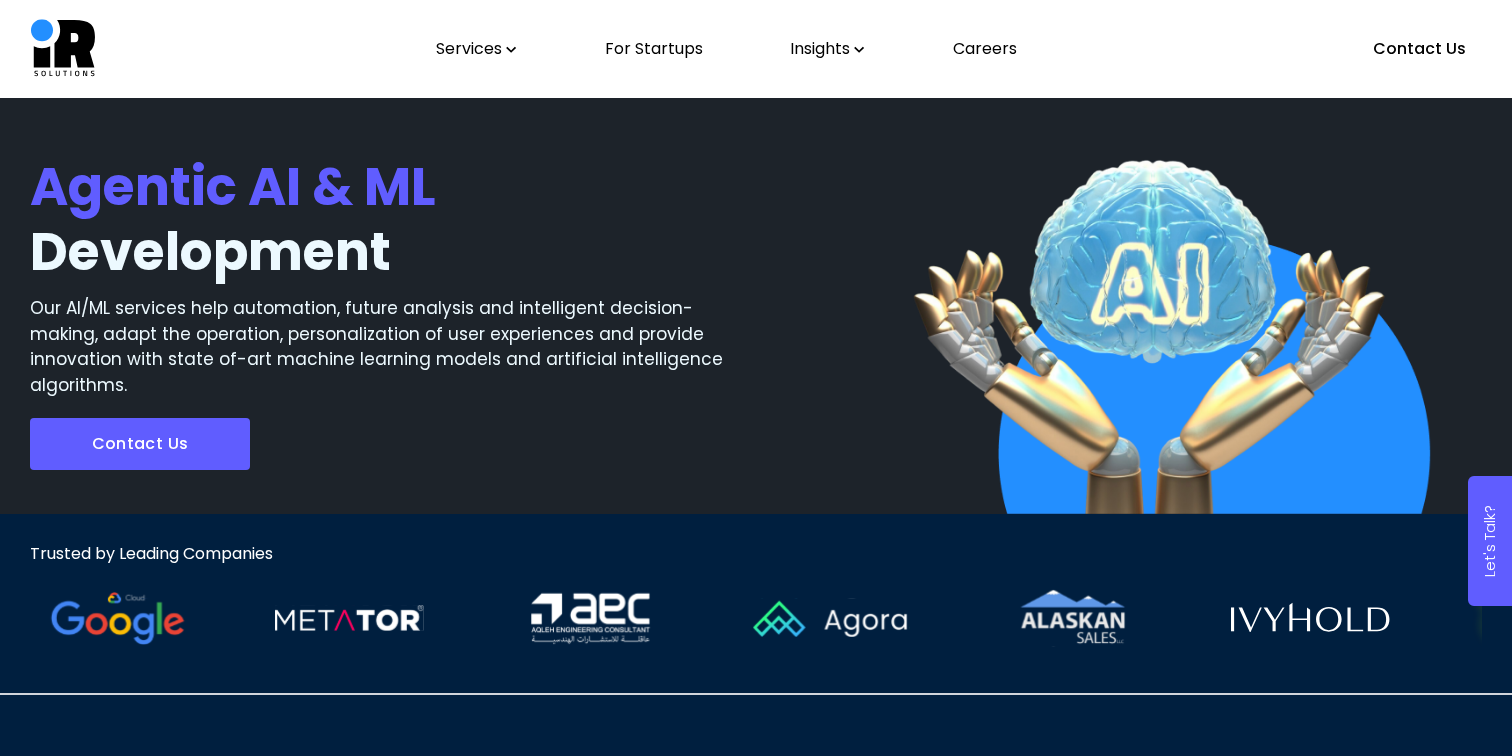 click at bounding box center (1070, 617) 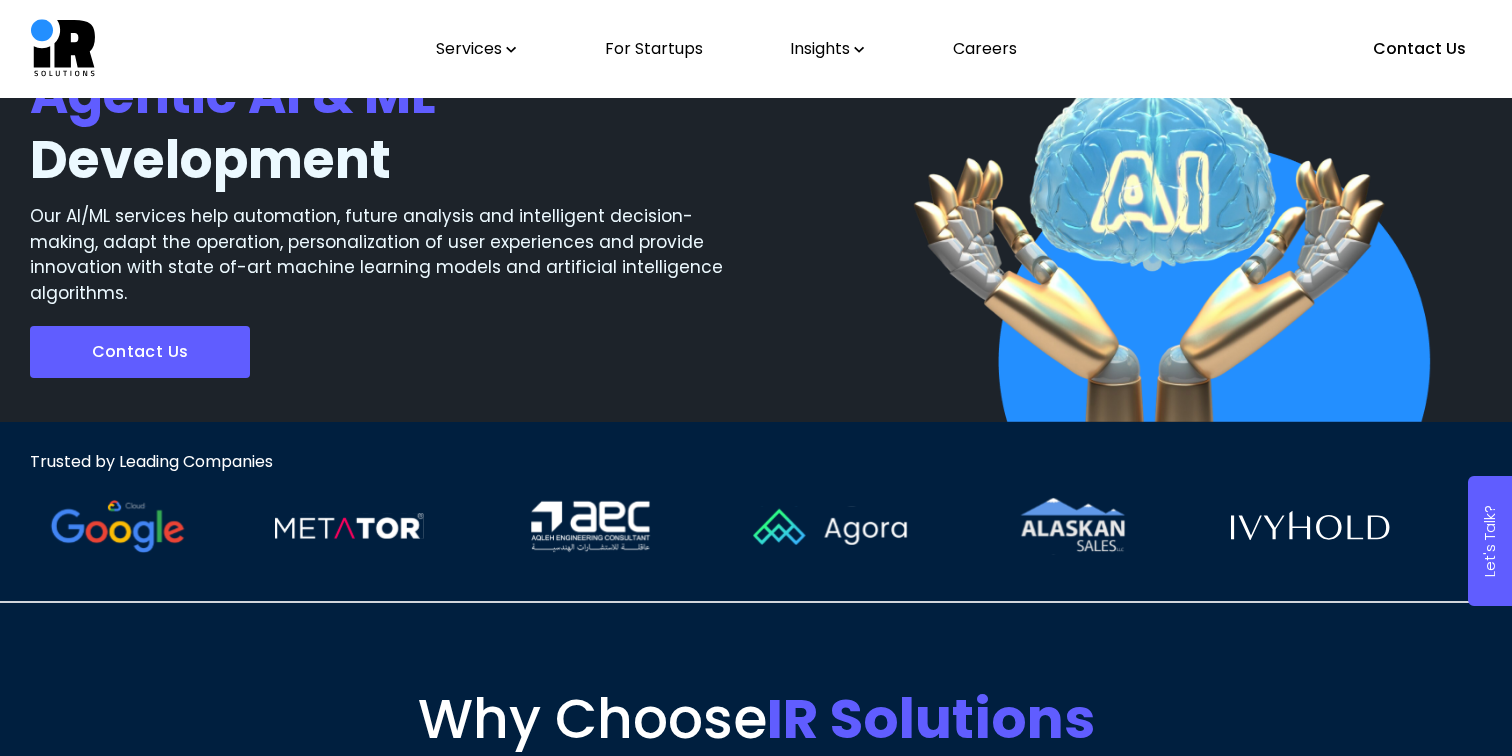 scroll, scrollTop: 0, scrollLeft: 0, axis: both 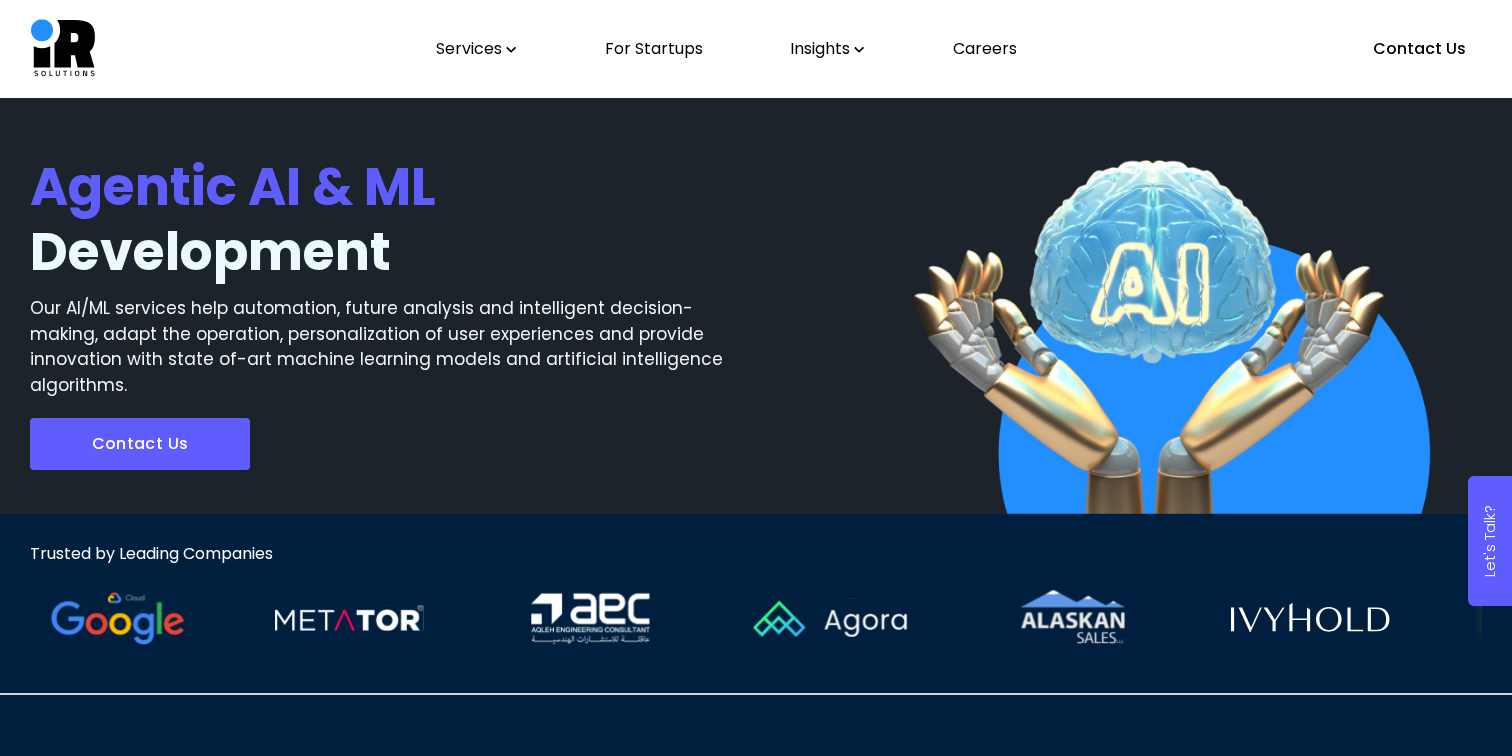 click on "Insights" at bounding box center [827, 49] 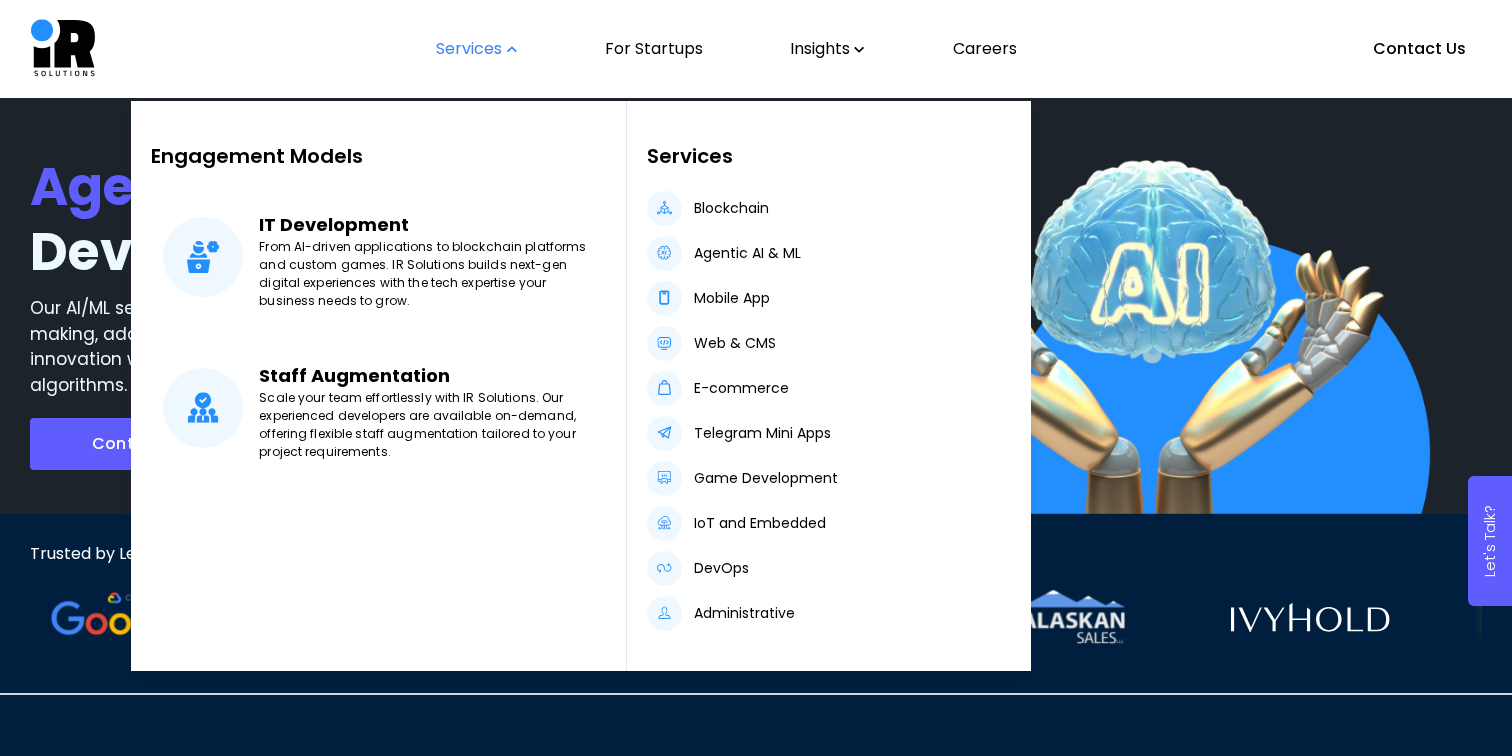 click on "Services Engagement Models IT Development From AI-driven applications to blockchain platforms and custom games. IR Solutions builds next-gen digital experiences with the tech expertise your business needs to grow. Visit Page View Services Staff Augmentation Scale your team effortlessly with IR Solutions. Our experienced developers are available on-demand, offering flexible staff augmentation tailored to your project requirements. Visit Page View Services Services Blockchain Agentic AI & ML Mobile App Web & CMS E-commerce Telegram Mini Apps Game Development IoT and Embedded DevOps Administrative Technologies For Startups Insights Careers Contact Us" at bounding box center (756, 49) 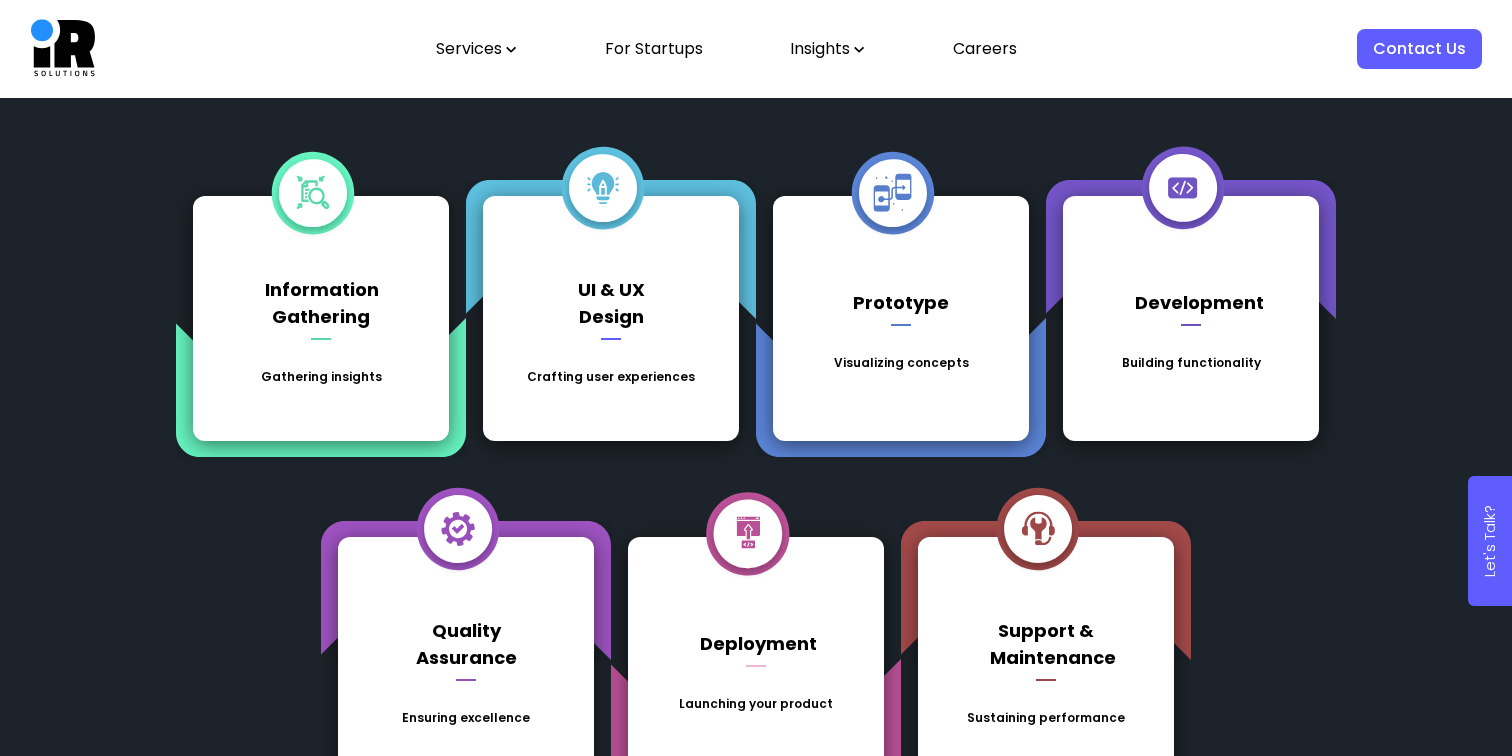 scroll, scrollTop: 2369, scrollLeft: 0, axis: vertical 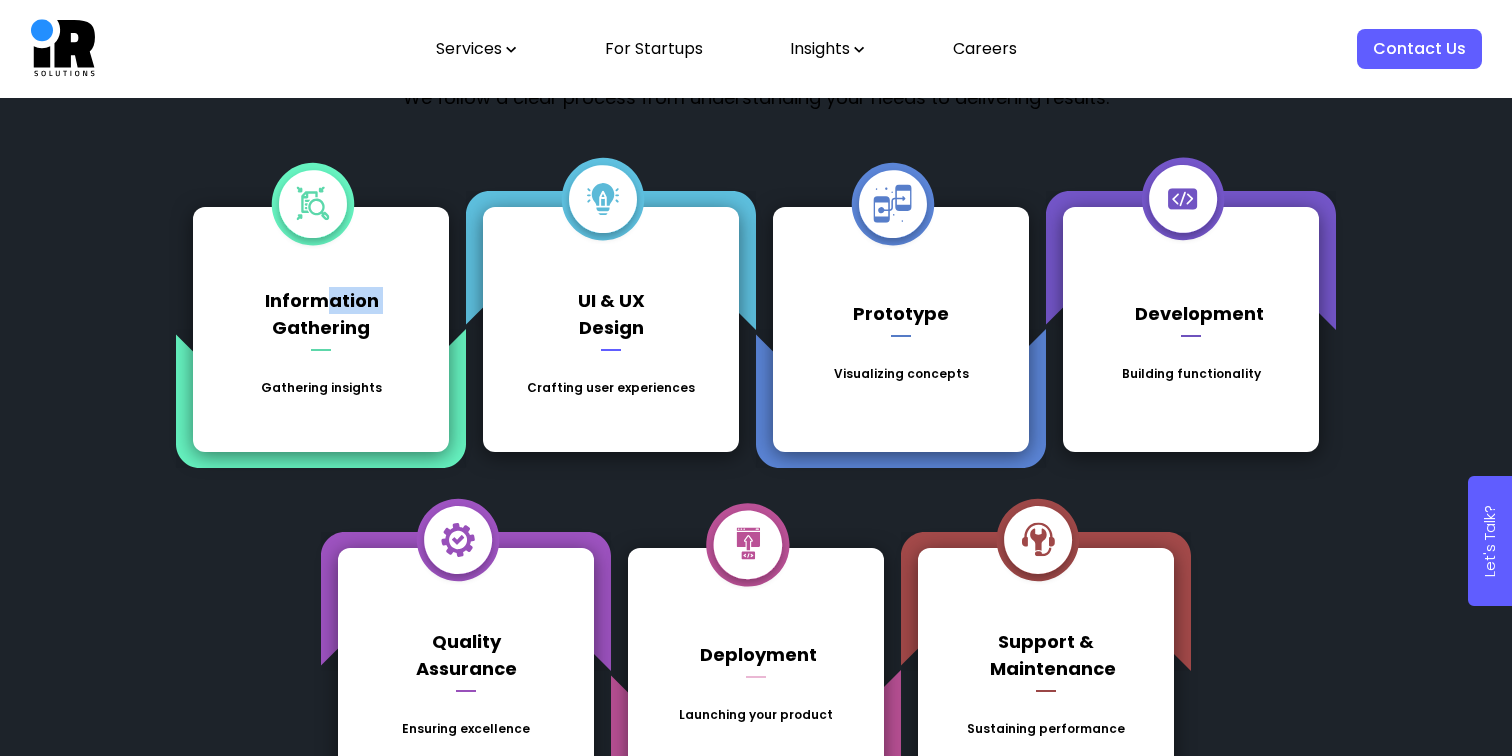 drag, startPoint x: 319, startPoint y: 295, endPoint x: 271, endPoint y: 340, distance: 65.795135 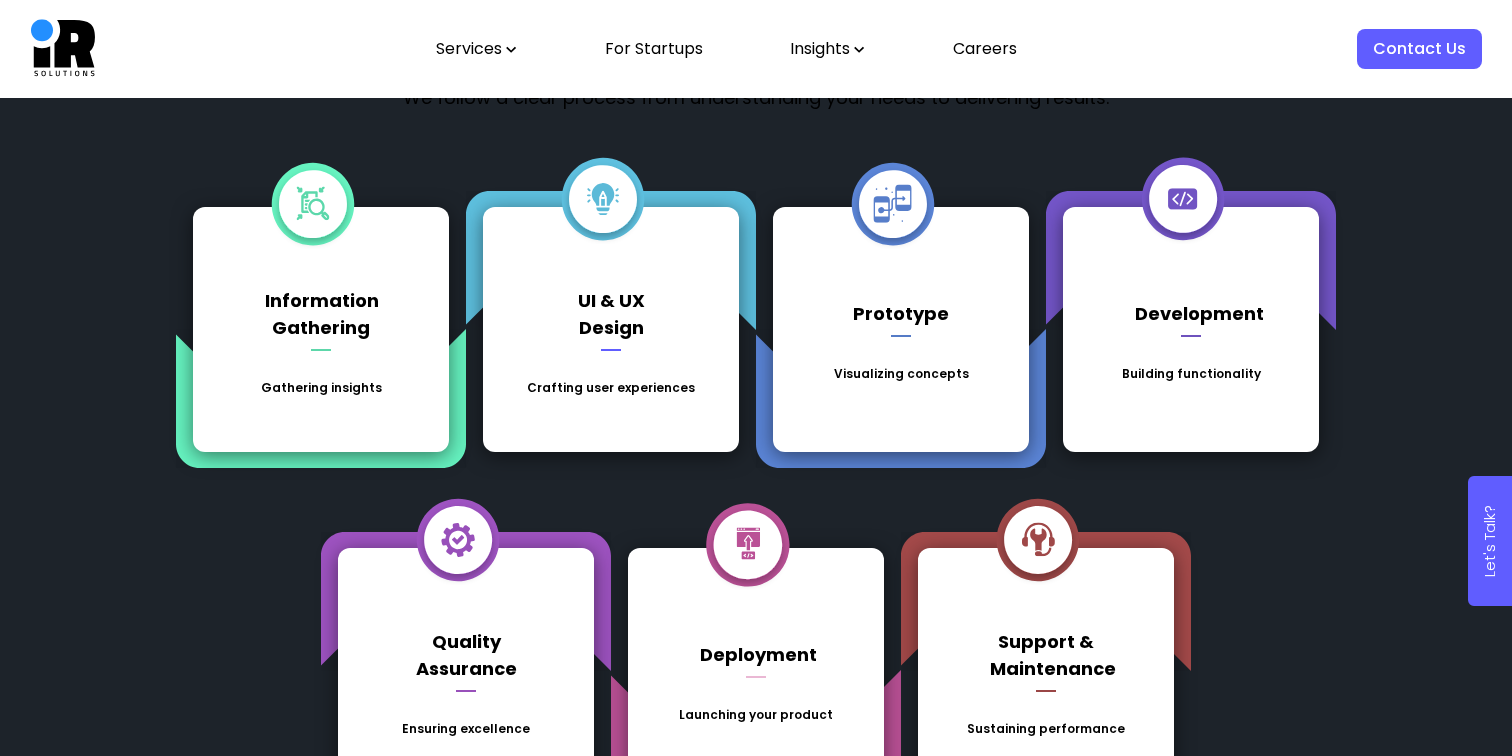click on "UI & UX Design Crafting user experiences" at bounding box center (610, 329) 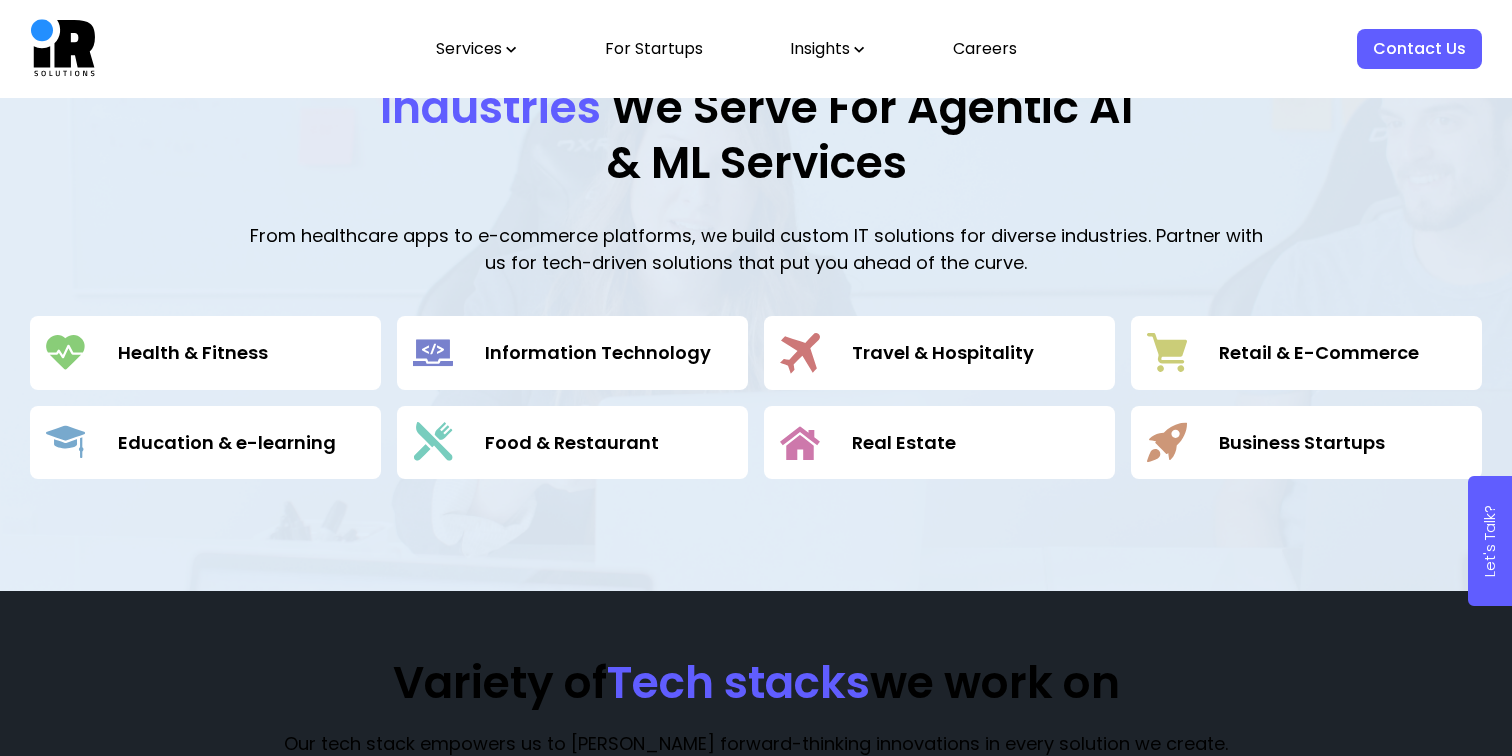 scroll, scrollTop: 3377, scrollLeft: 0, axis: vertical 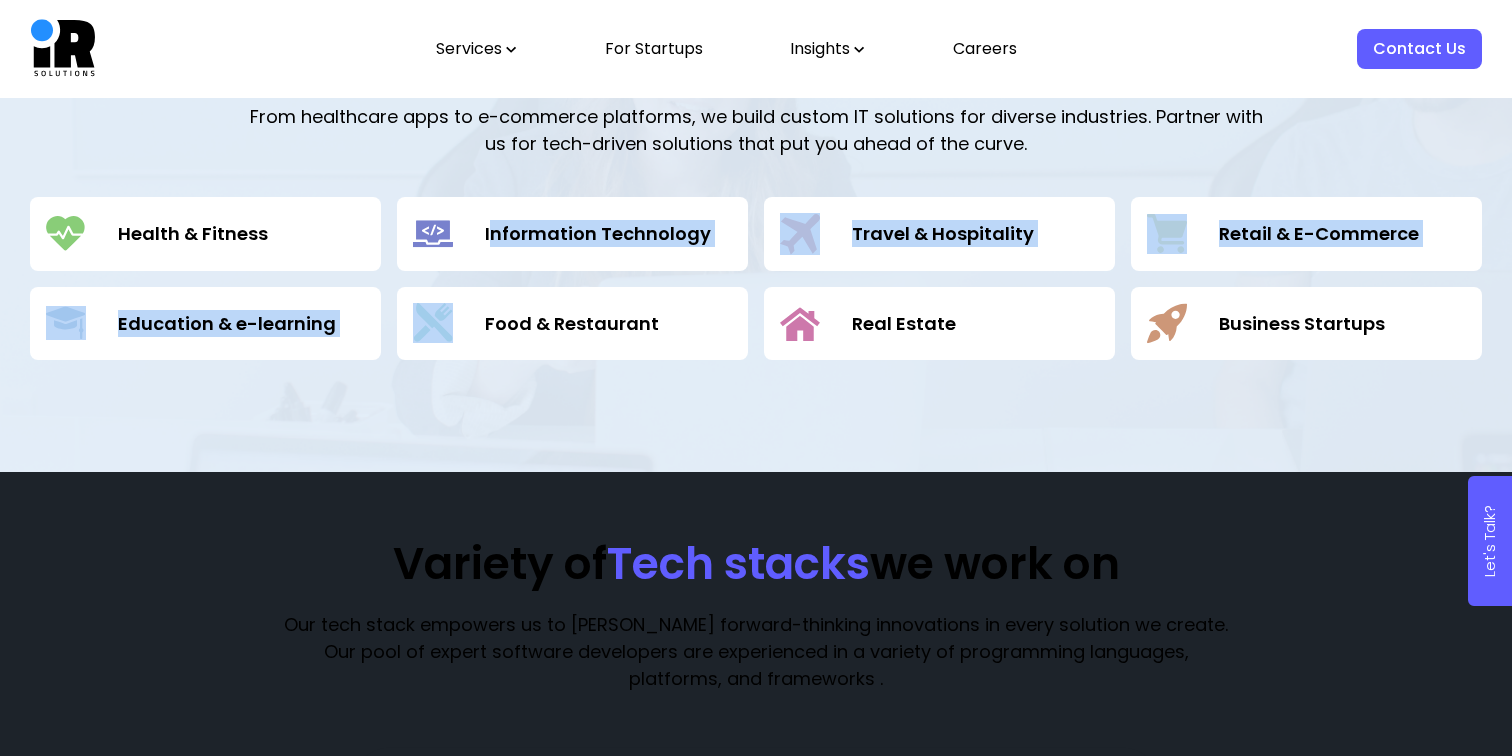drag, startPoint x: 492, startPoint y: 231, endPoint x: 467, endPoint y: 296, distance: 69.641945 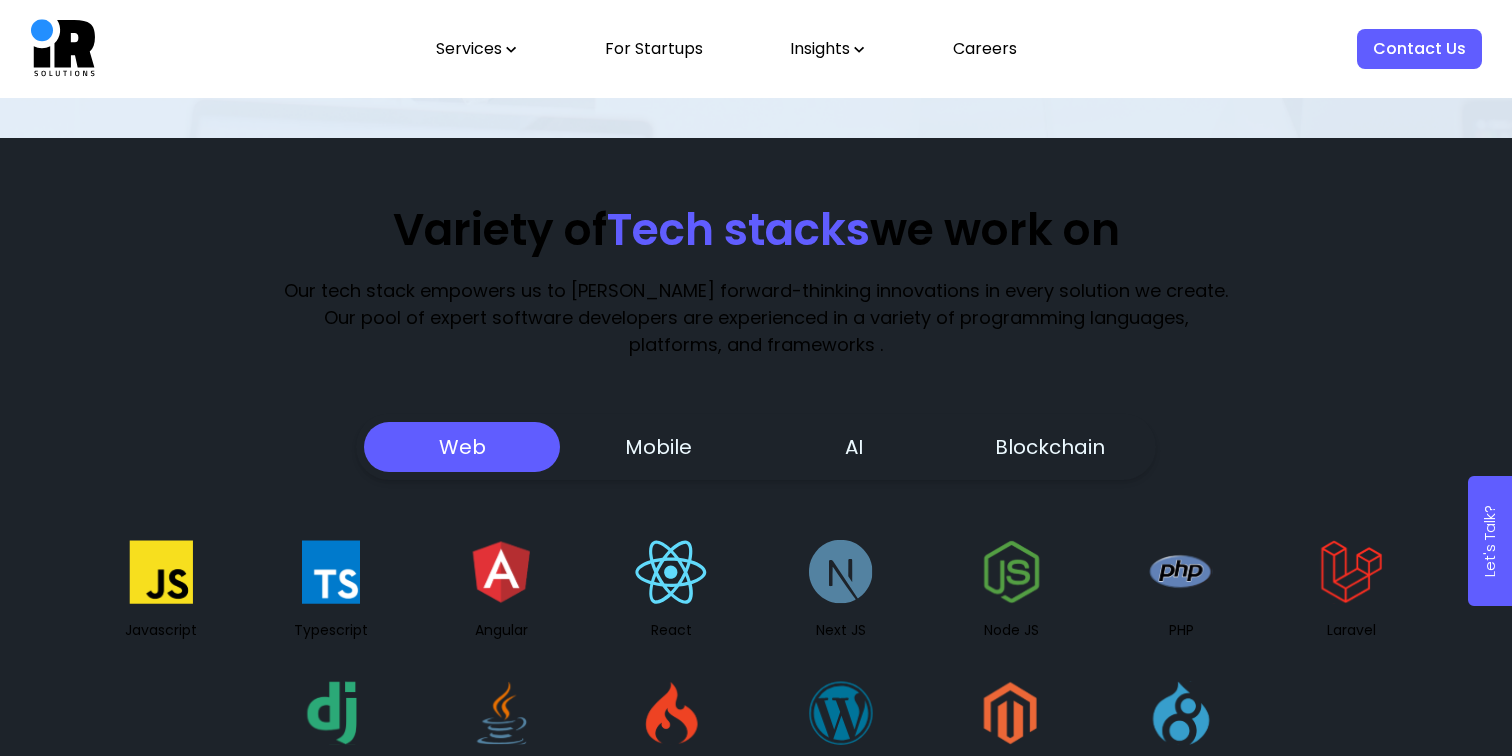 scroll, scrollTop: 3840, scrollLeft: 0, axis: vertical 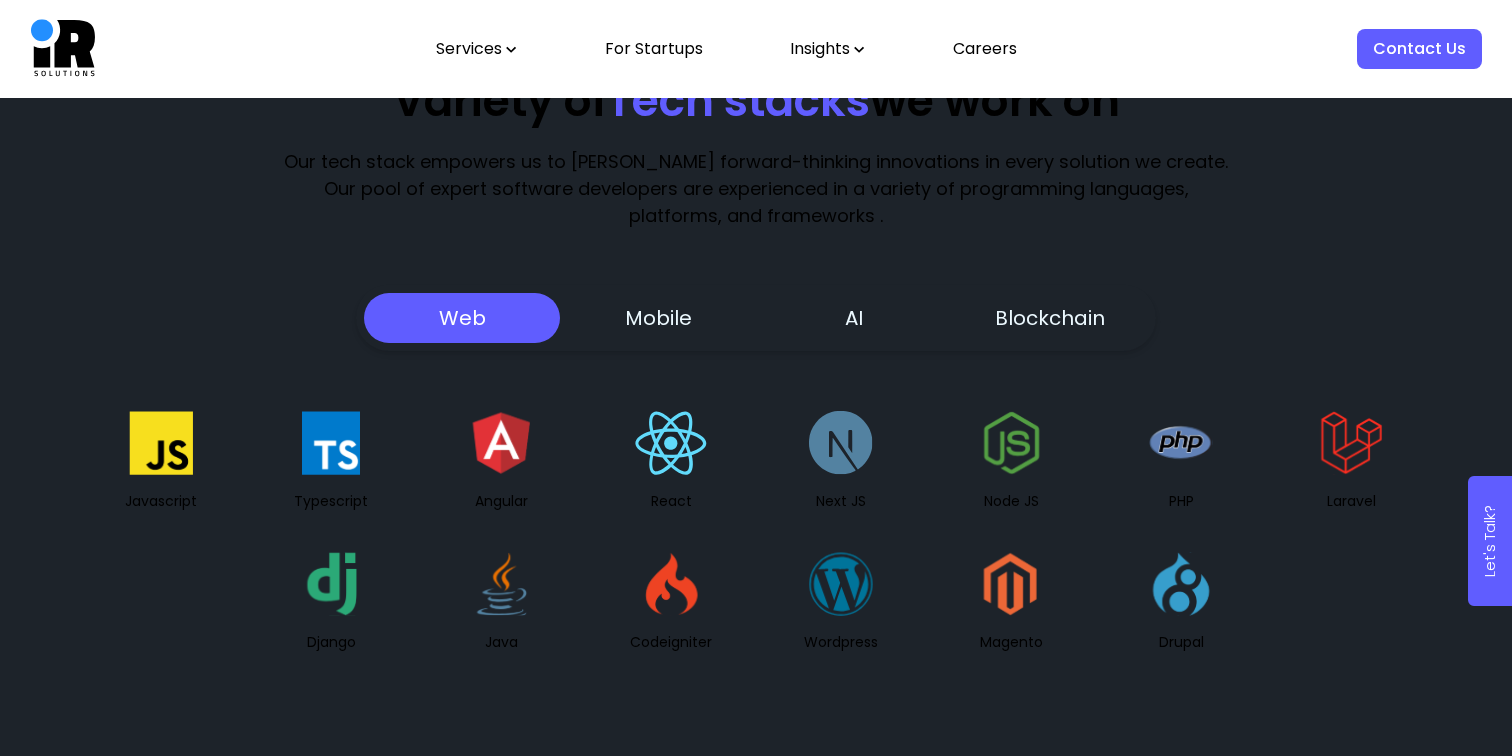 click on "Mobile" at bounding box center [658, 318] 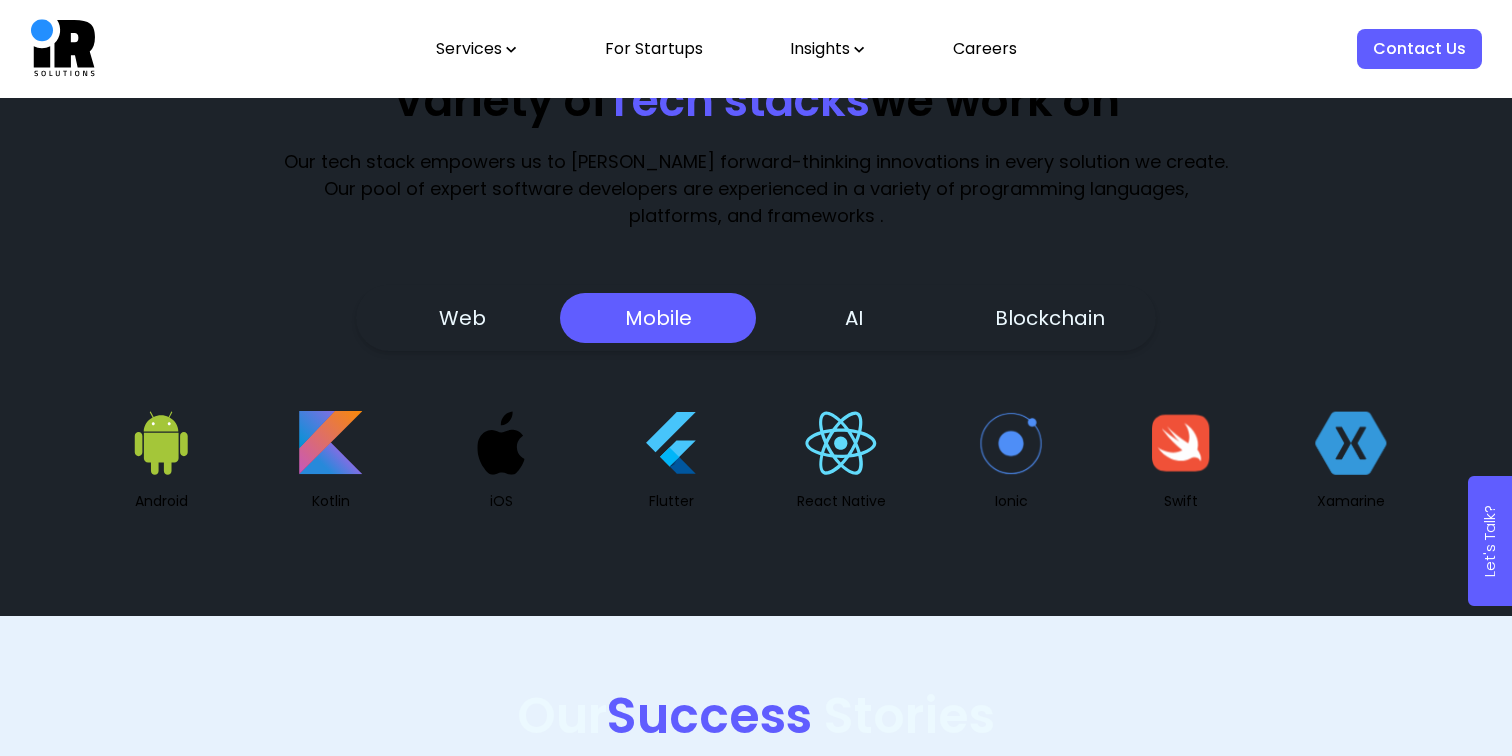 click on "AI" at bounding box center [854, 318] 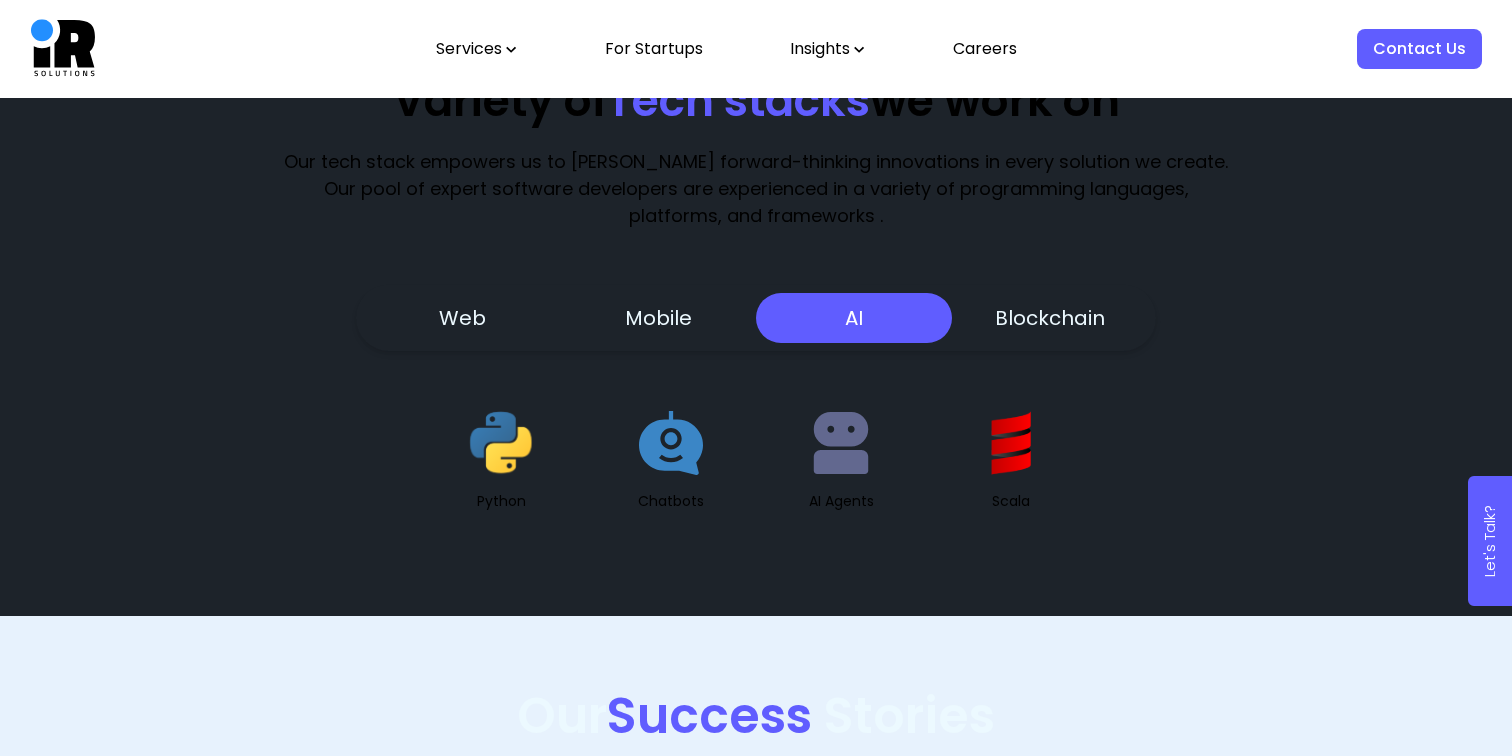 click on "Blockchain" at bounding box center (1050, 318) 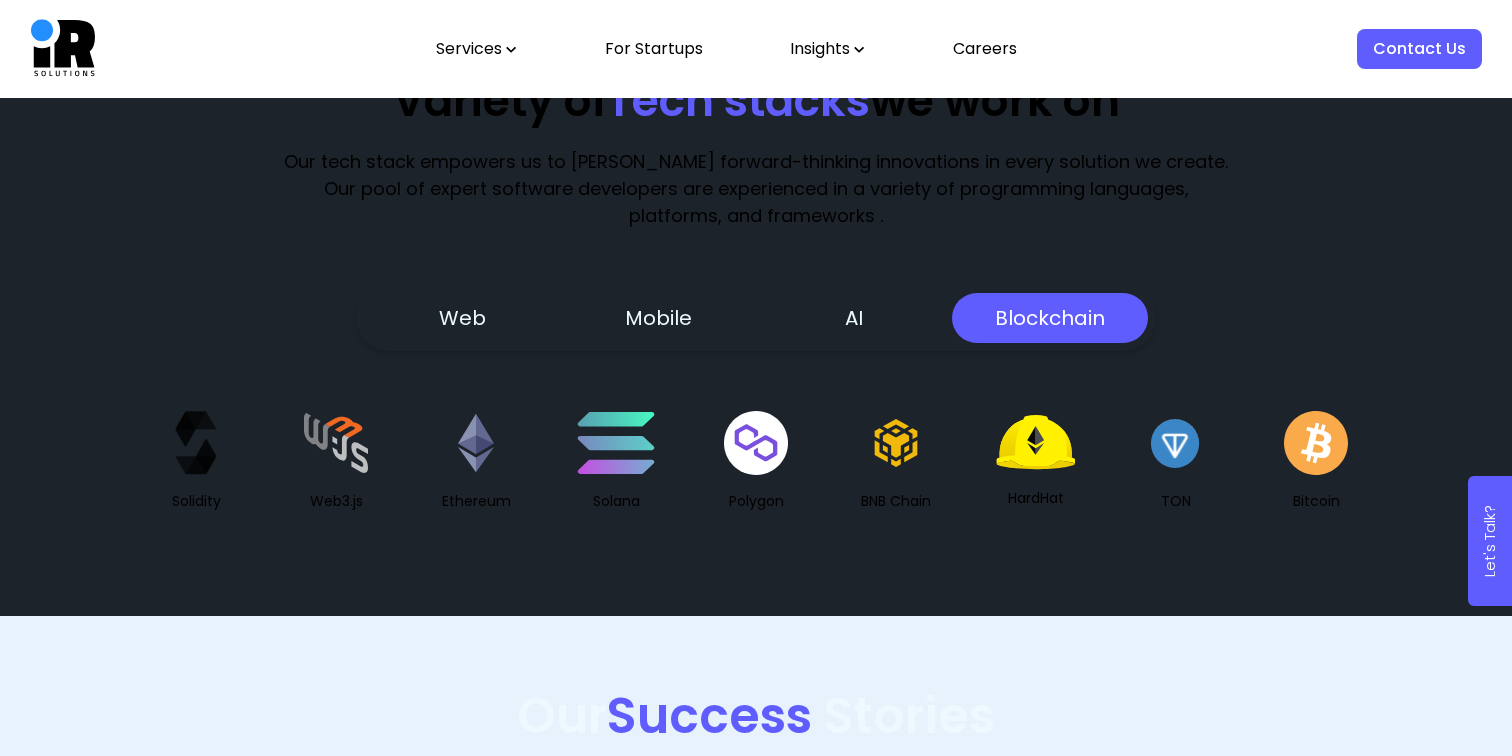 click on "AI" at bounding box center [854, 318] 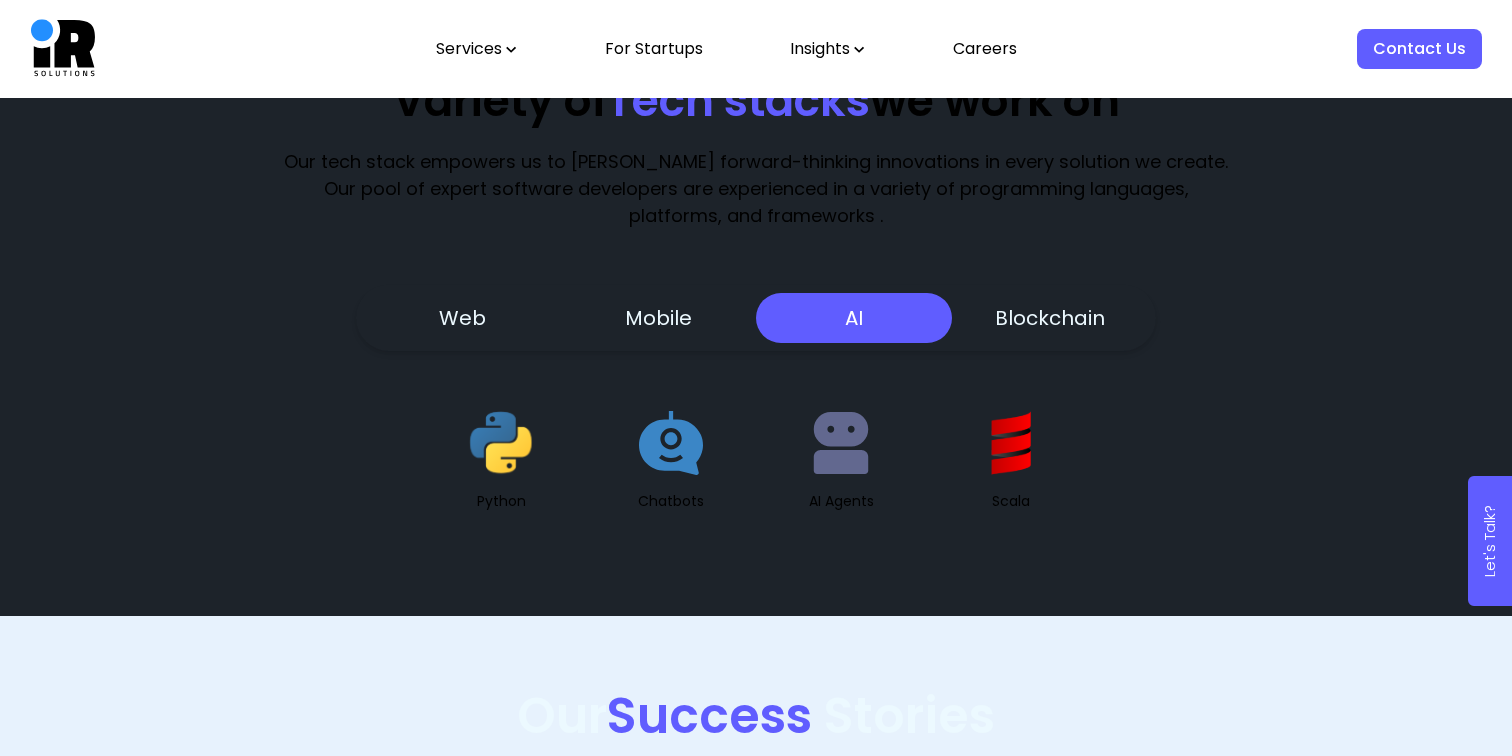 click on "Mobile" at bounding box center (658, 318) 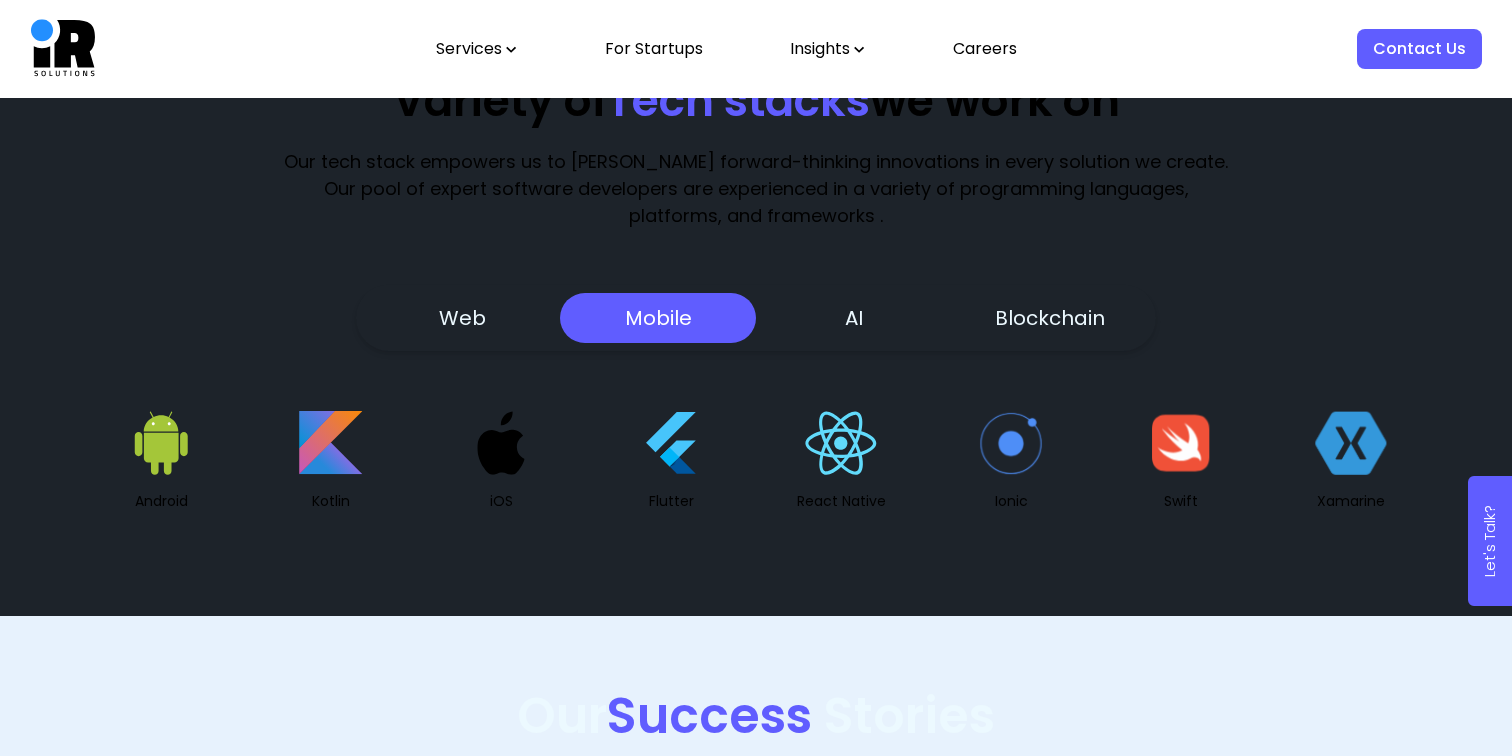 click on "Web" at bounding box center [462, 318] 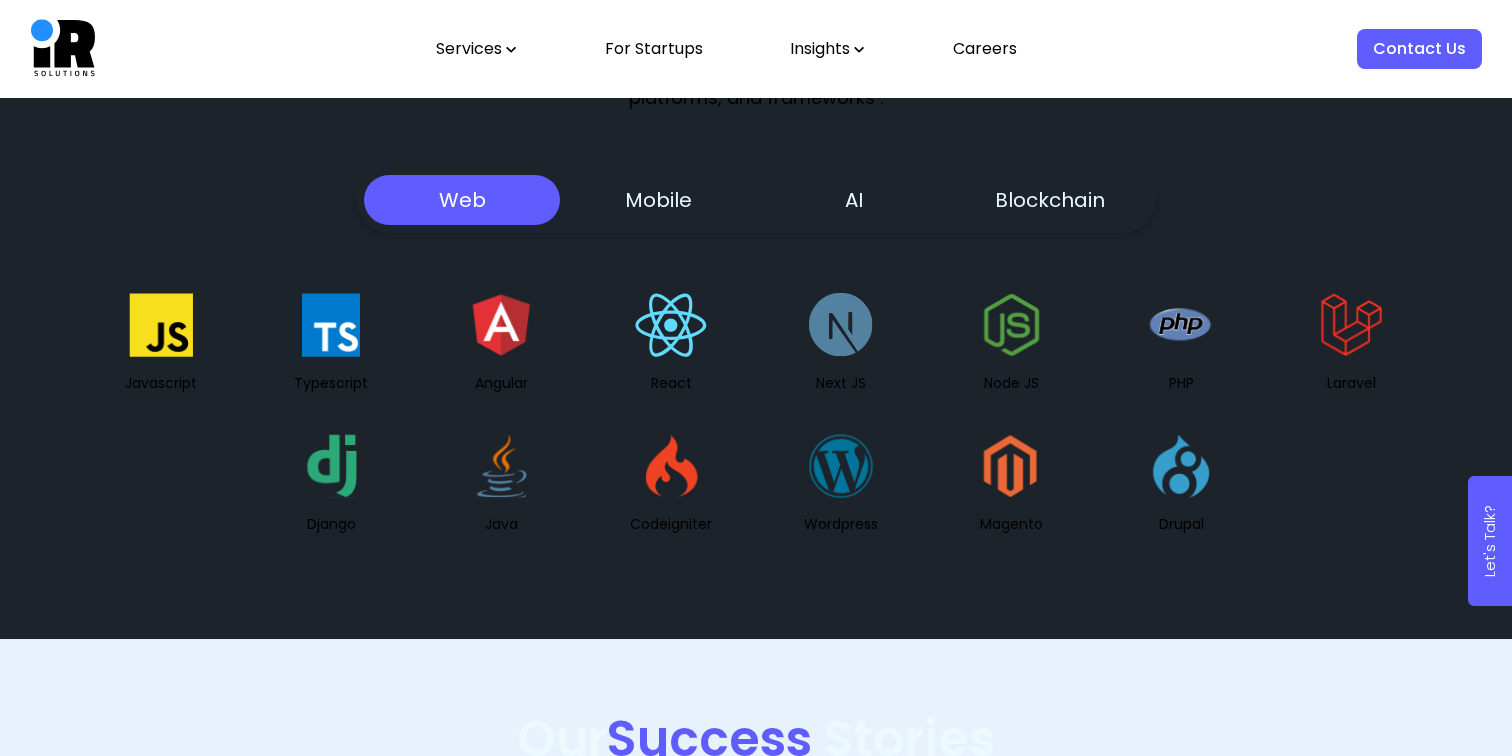 scroll, scrollTop: 3918, scrollLeft: 0, axis: vertical 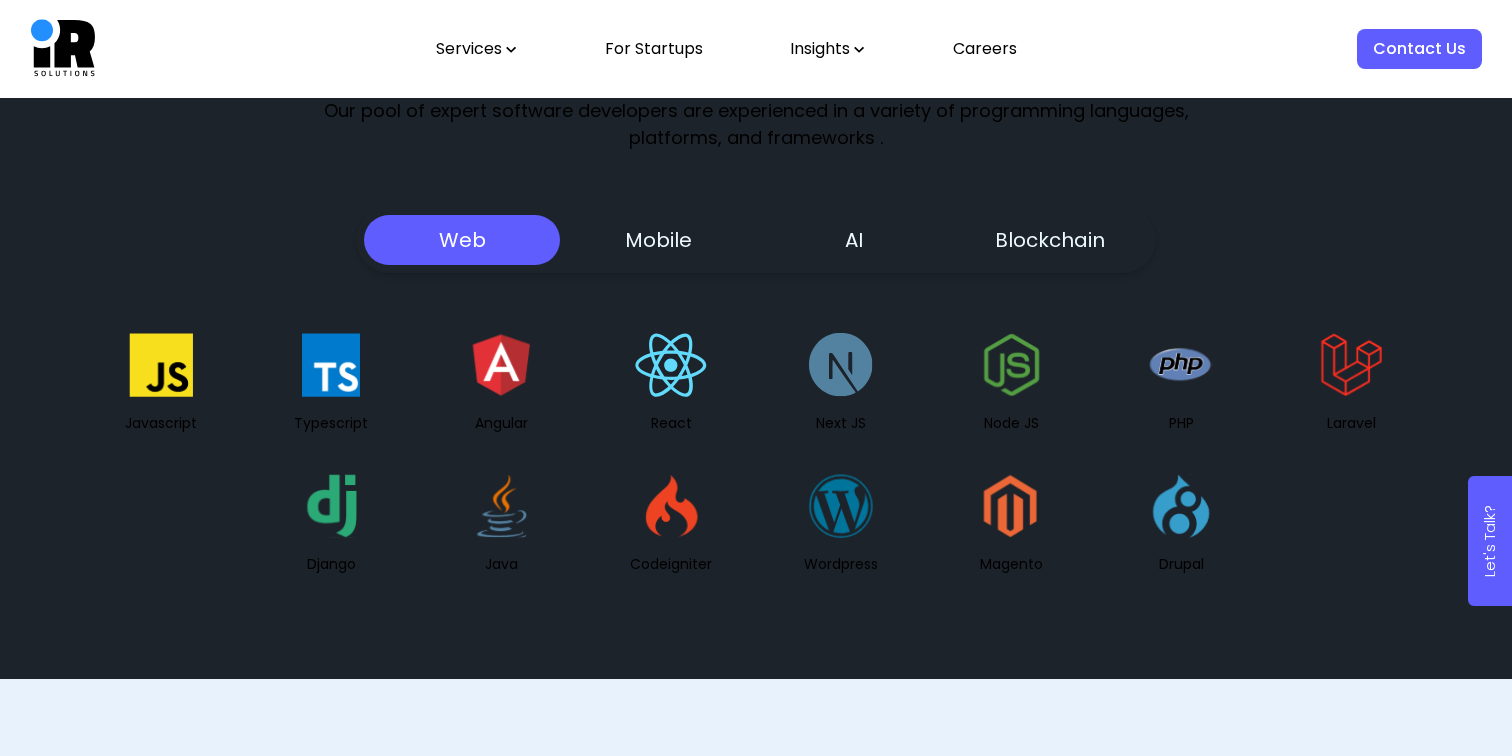click on "Mobile" at bounding box center (658, 240) 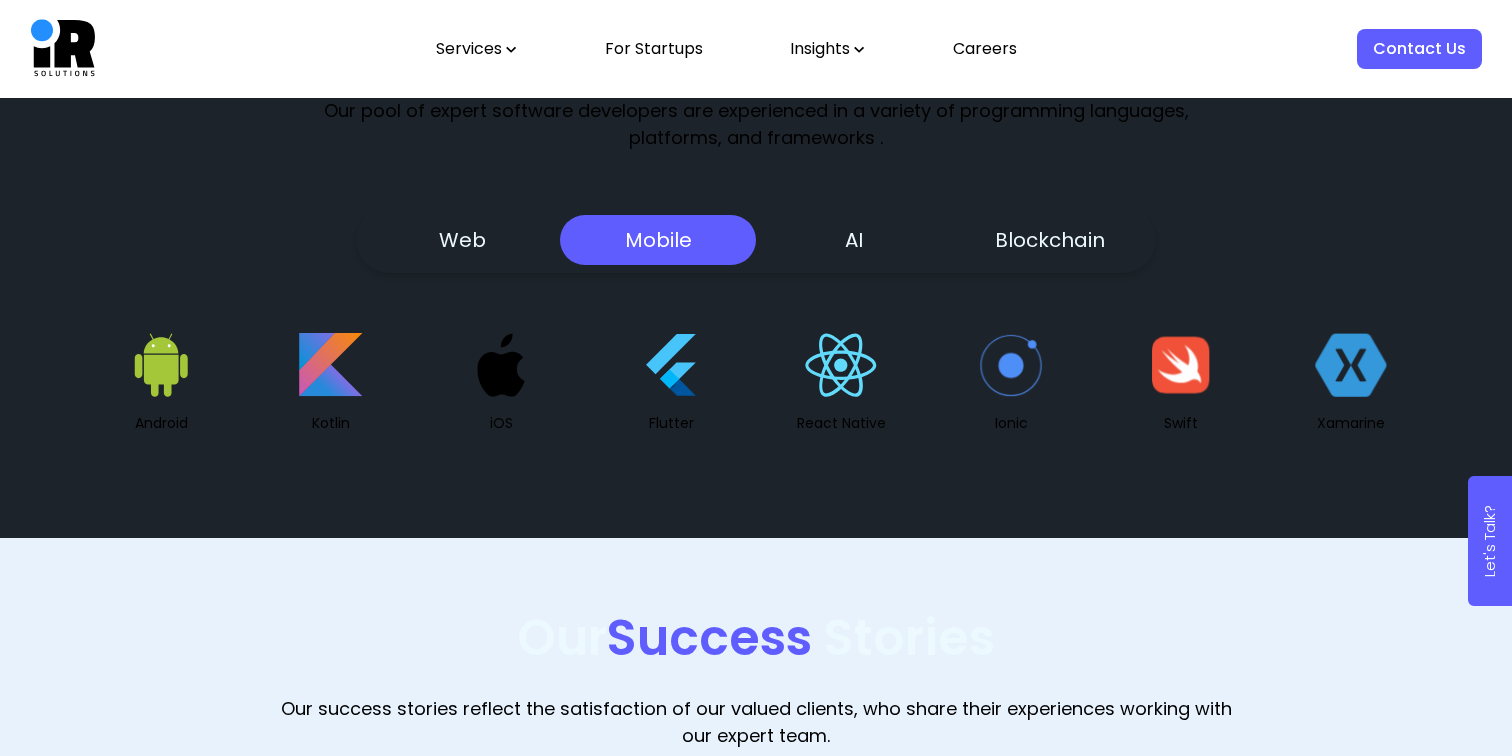 click on "AI" at bounding box center (854, 240) 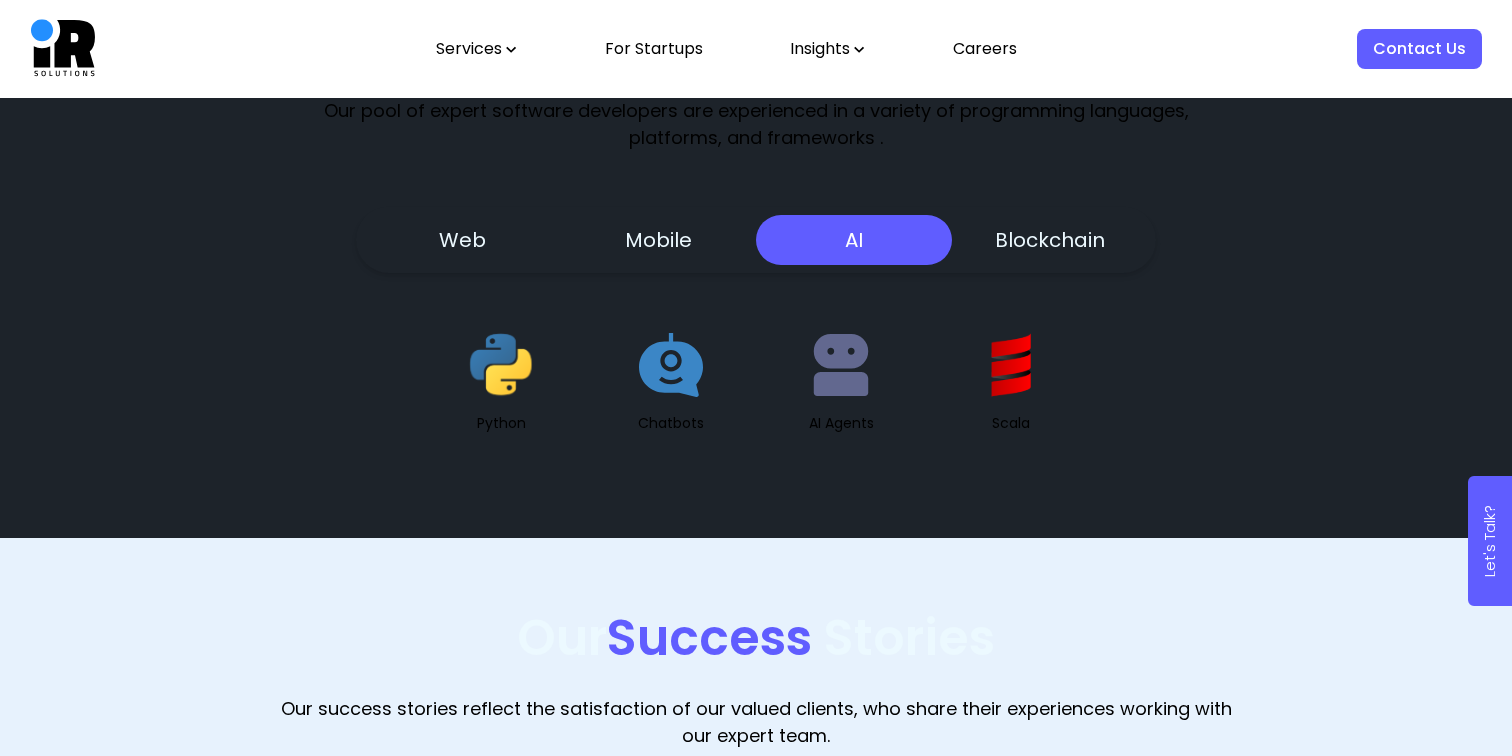 click on "Blockchain" at bounding box center (1050, 240) 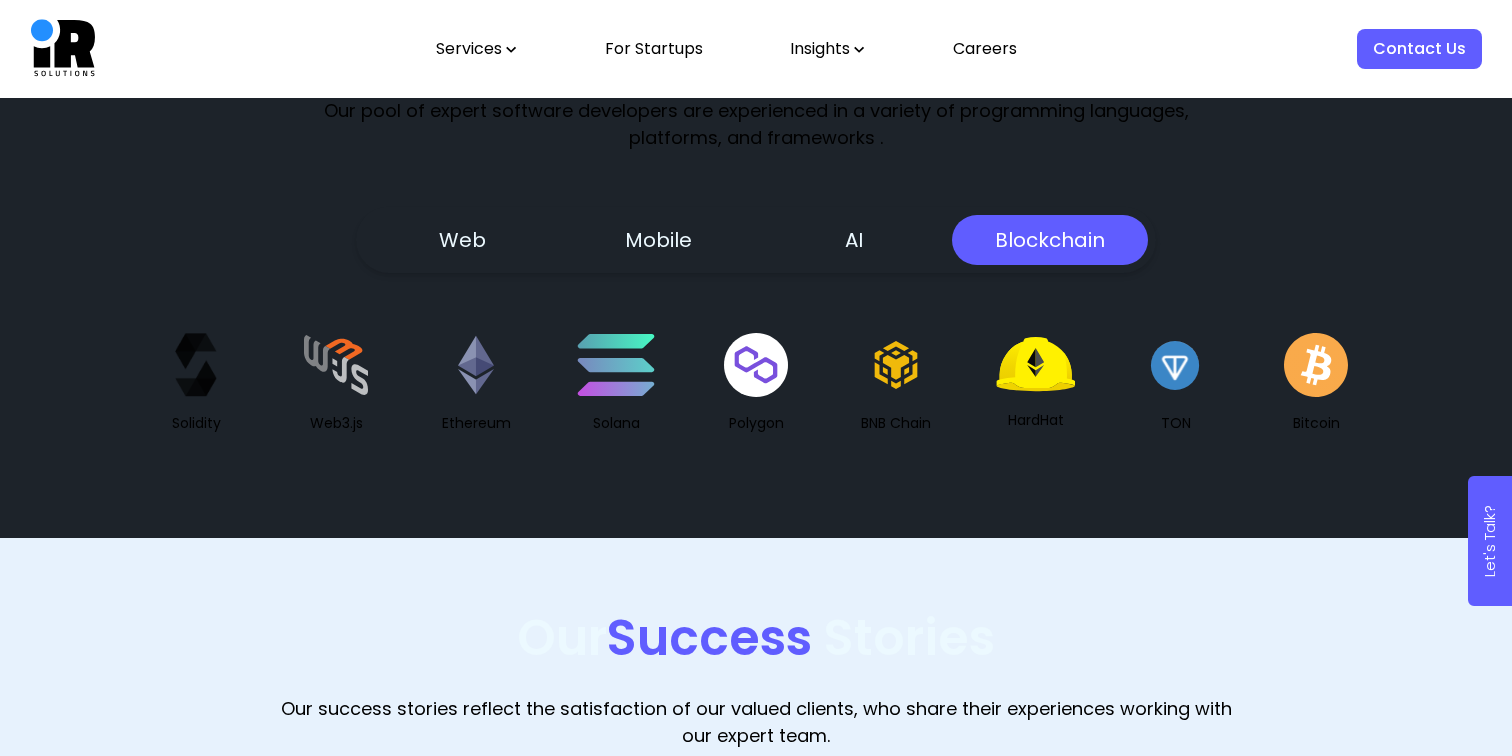 click on "AI" at bounding box center (854, 240) 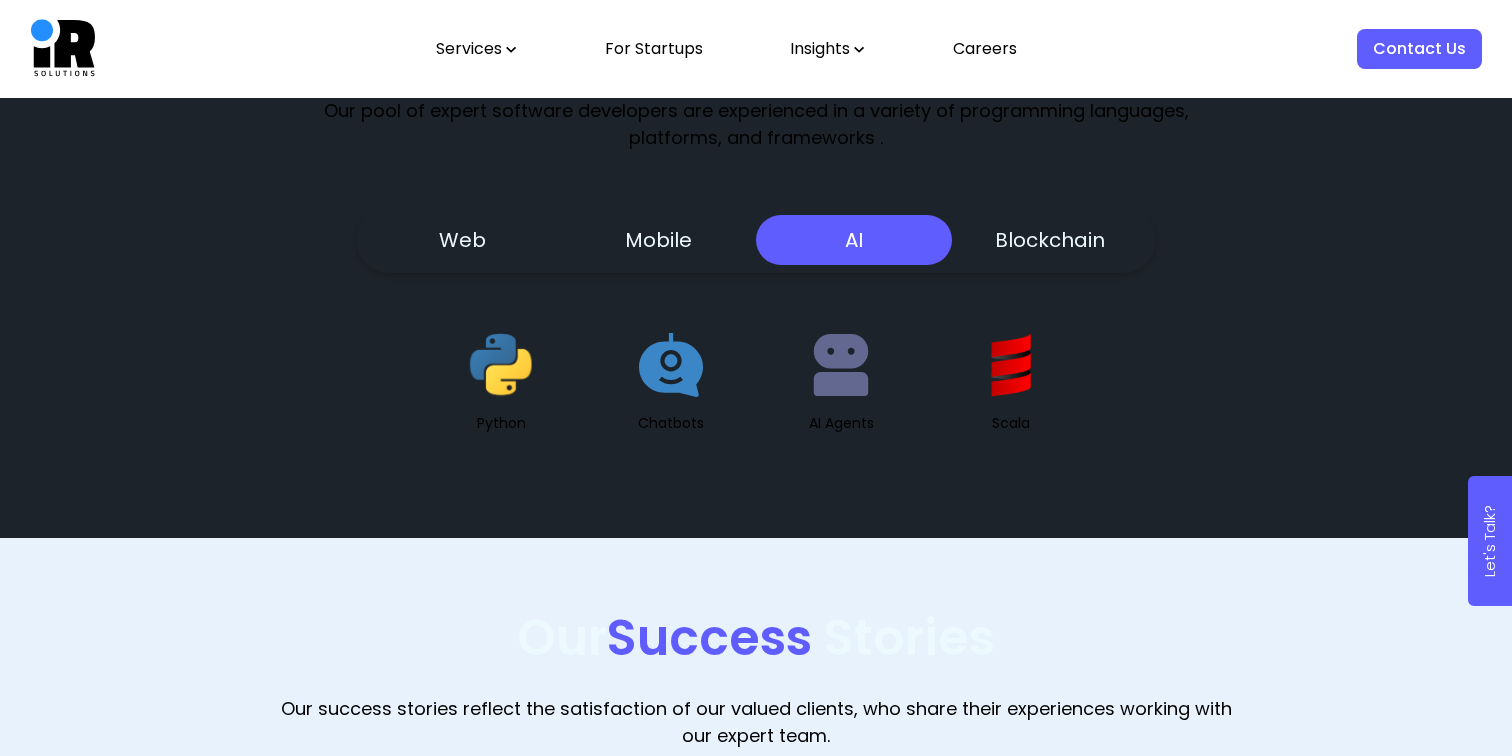 click on "Mobile" at bounding box center [658, 240] 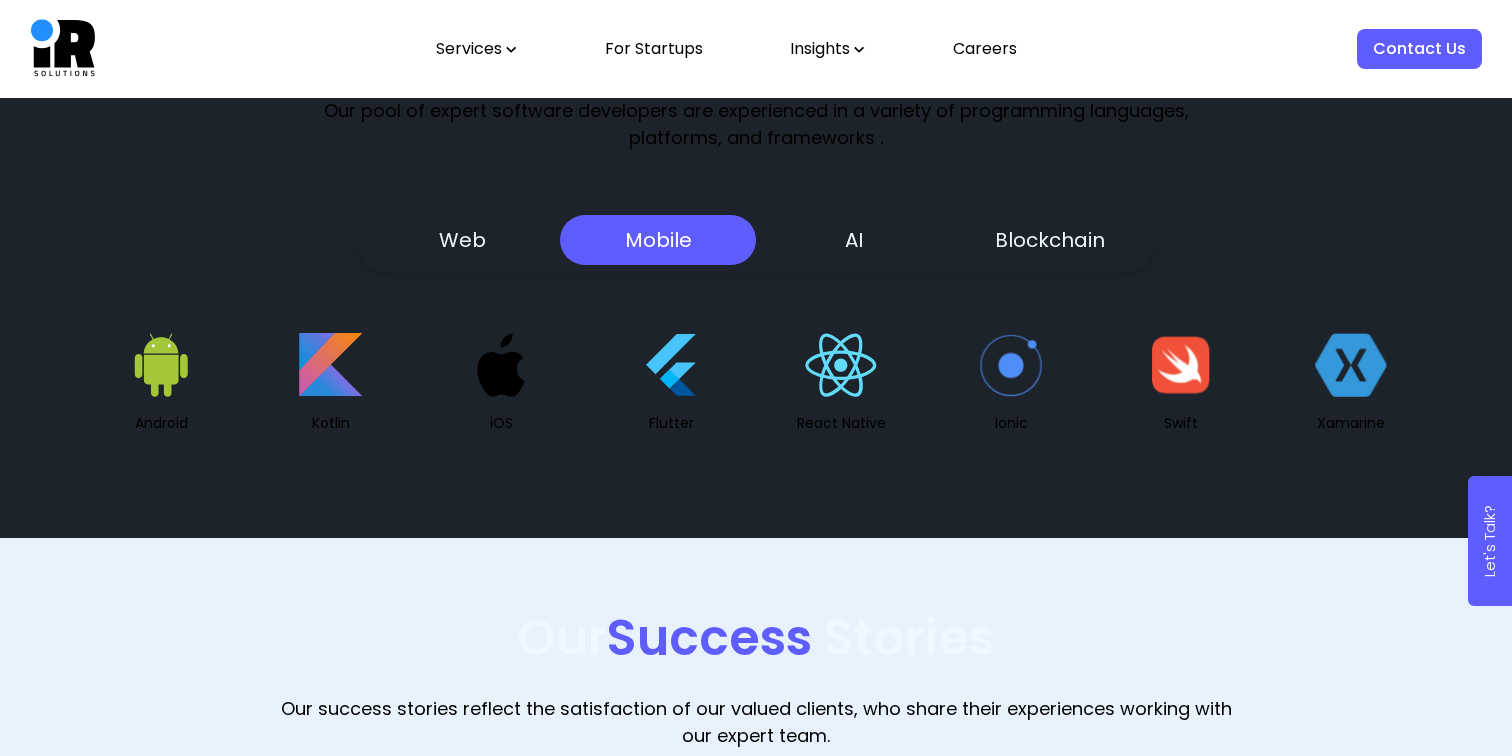 click on "Web" at bounding box center (462, 240) 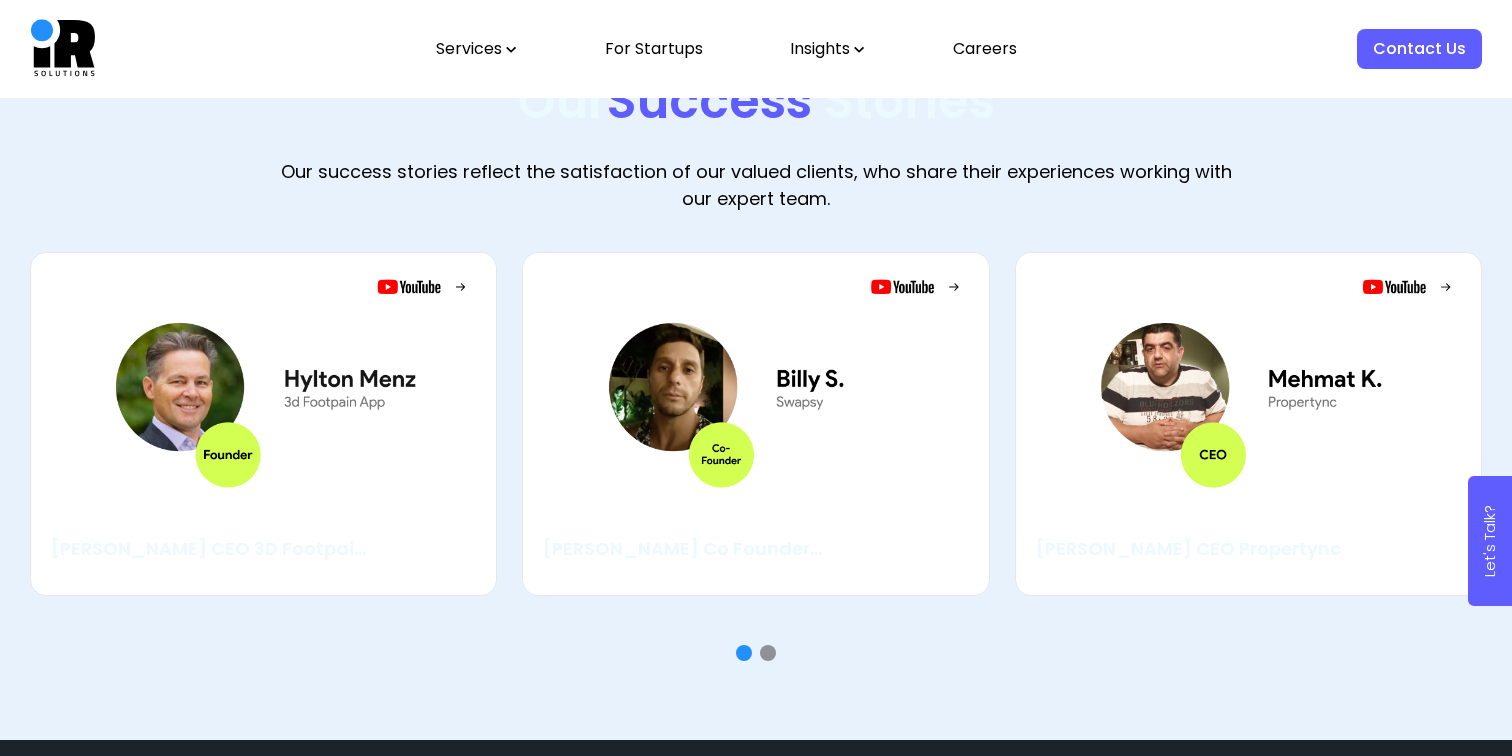 scroll, scrollTop: 4620, scrollLeft: 0, axis: vertical 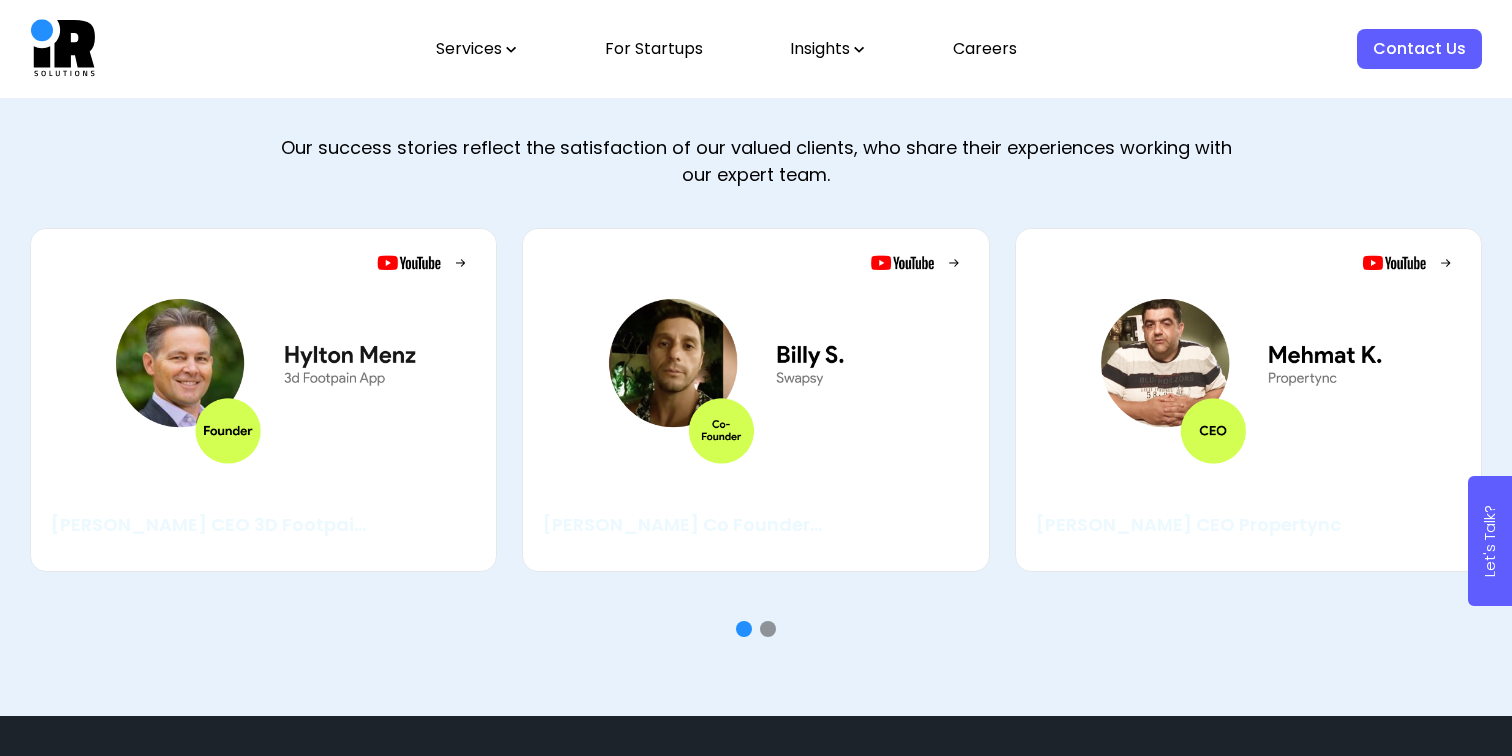 click at bounding box center (768, 629) 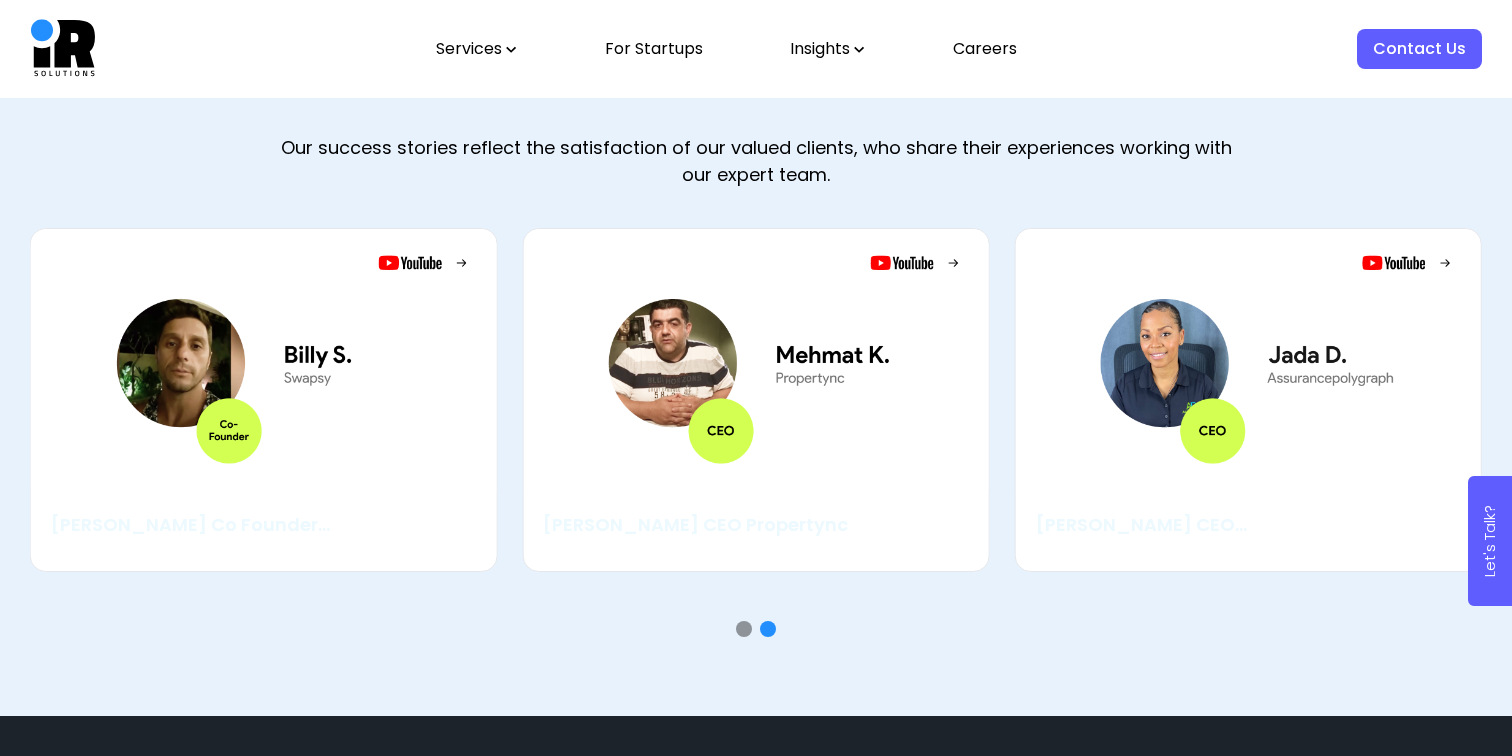click at bounding box center [768, 629] 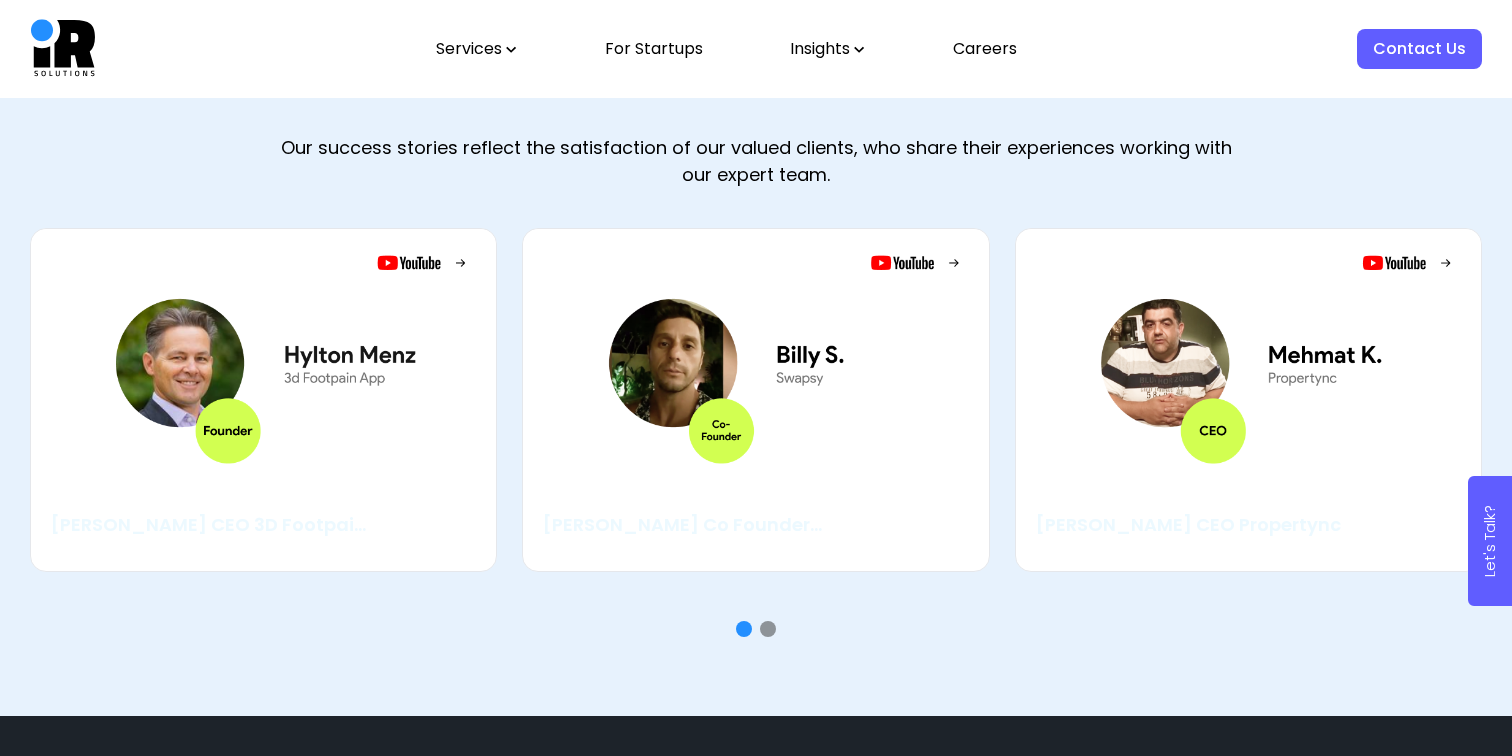 click at bounding box center (744, 629) 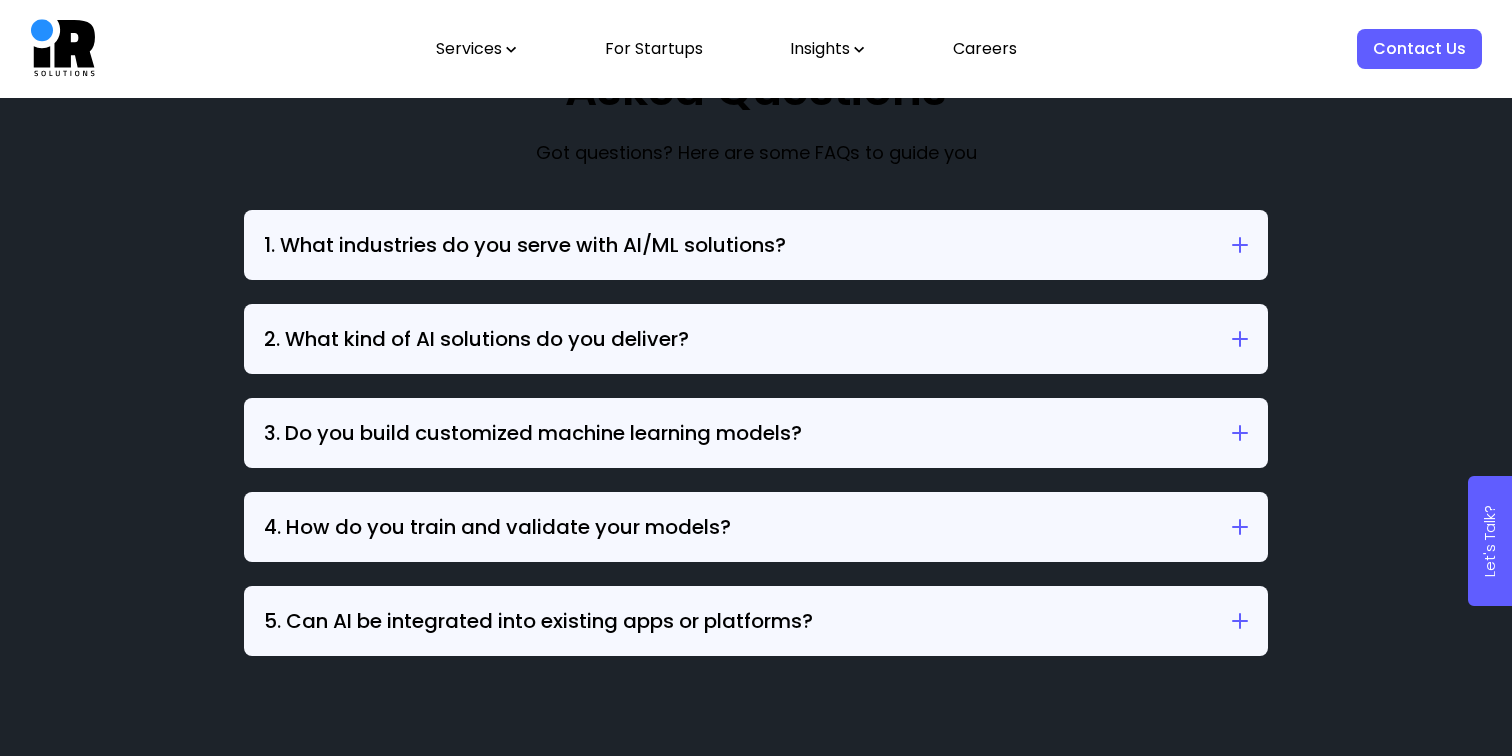 scroll, scrollTop: 6172, scrollLeft: 0, axis: vertical 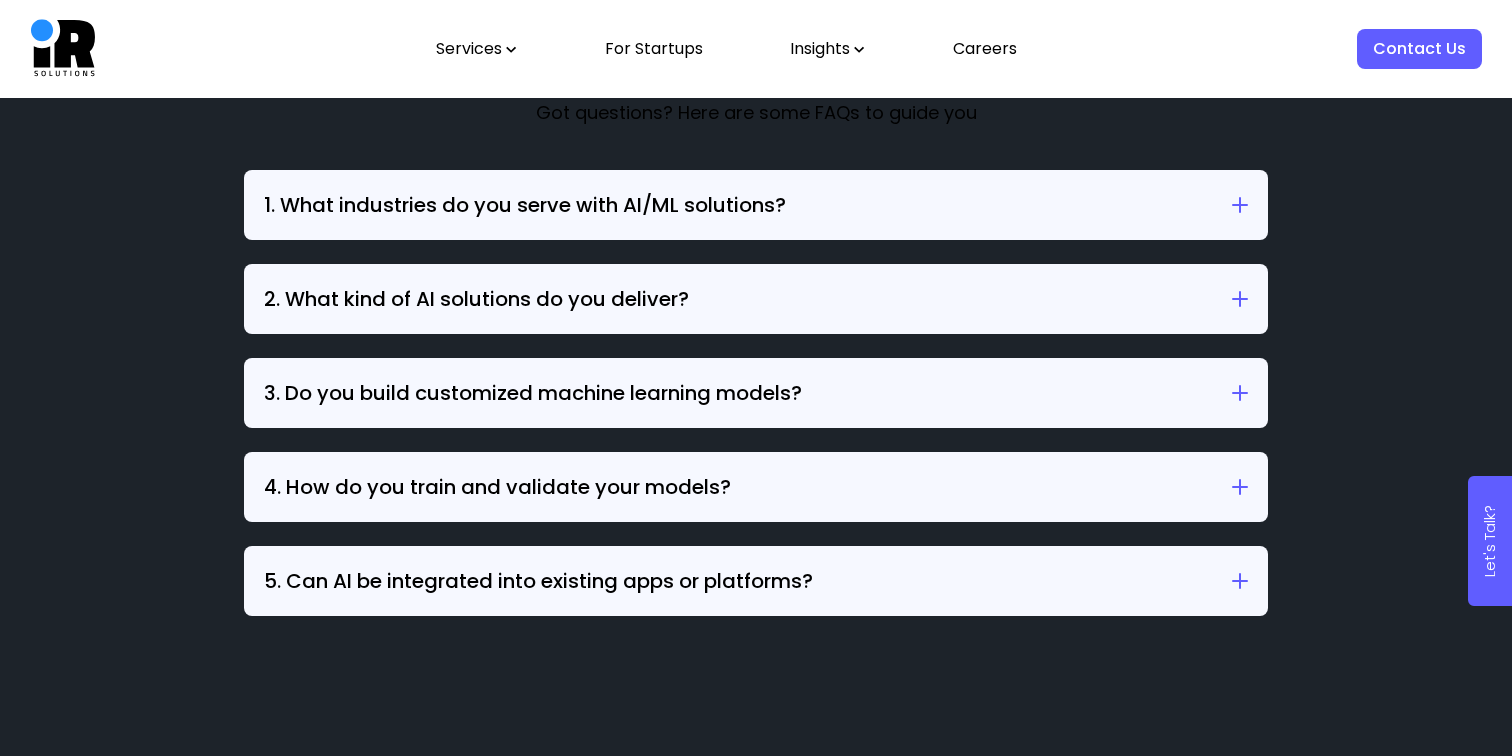 click on "1. What industries do you serve with AI/ML solutions?" at bounding box center (525, 205) 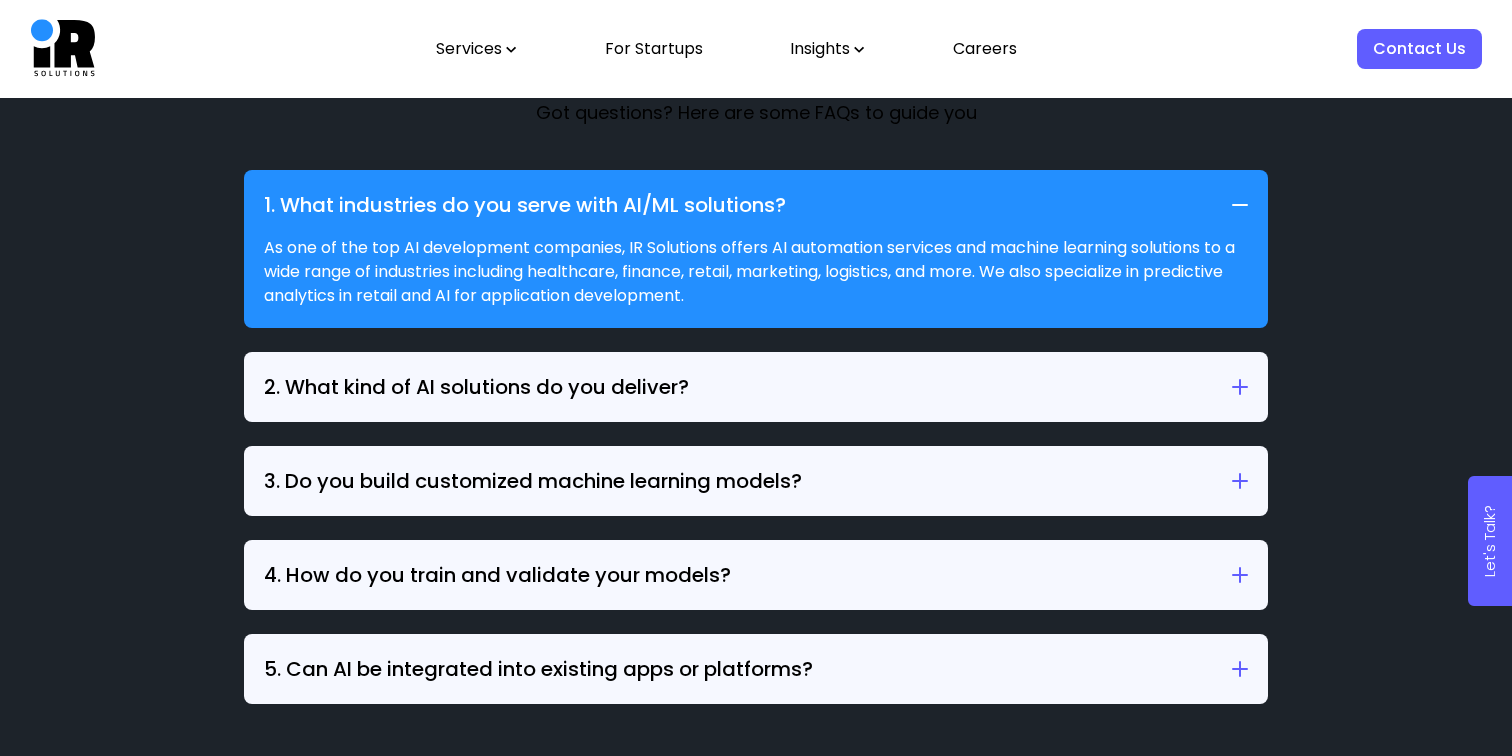 click on "1. What industries do you serve with AI/ML solutions?" at bounding box center [525, 205] 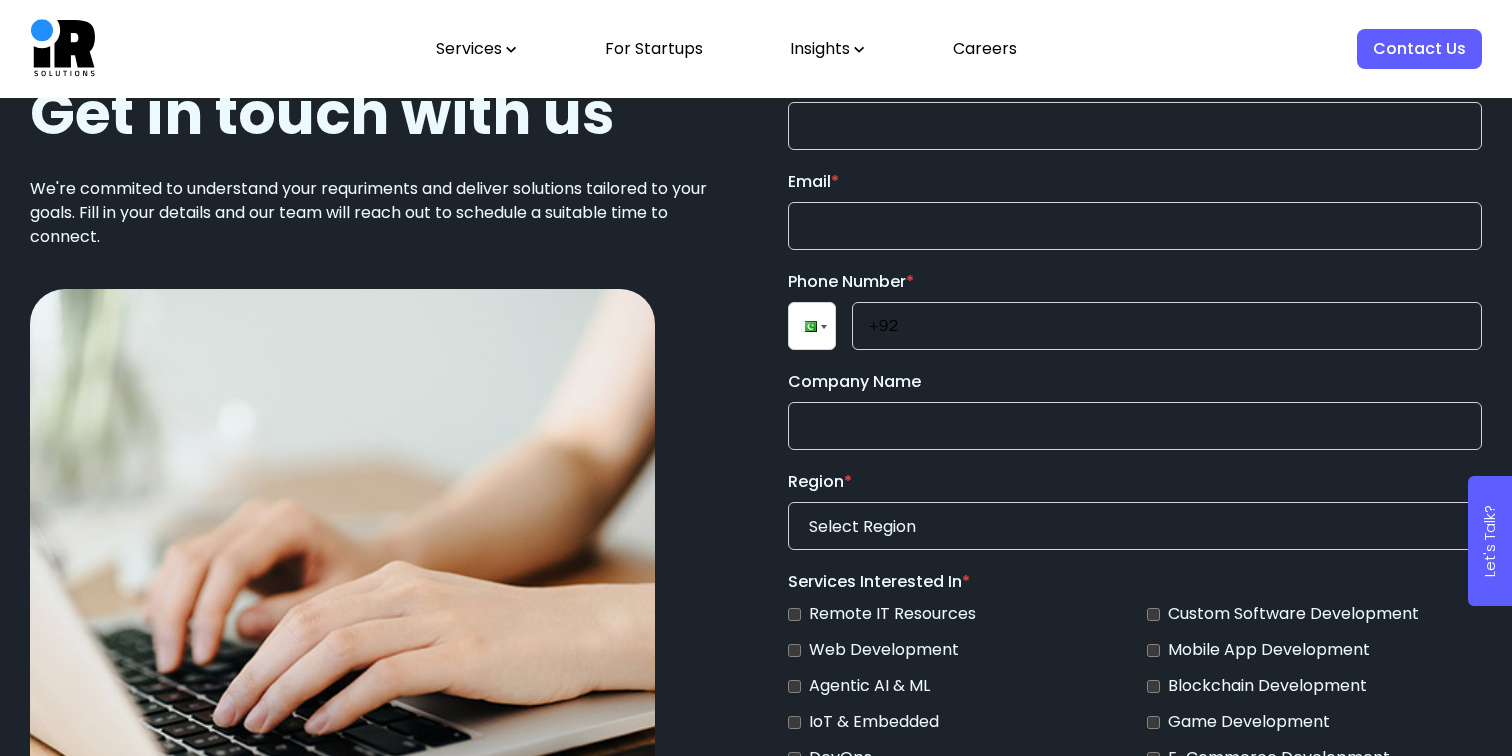 scroll, scrollTop: 6788, scrollLeft: 0, axis: vertical 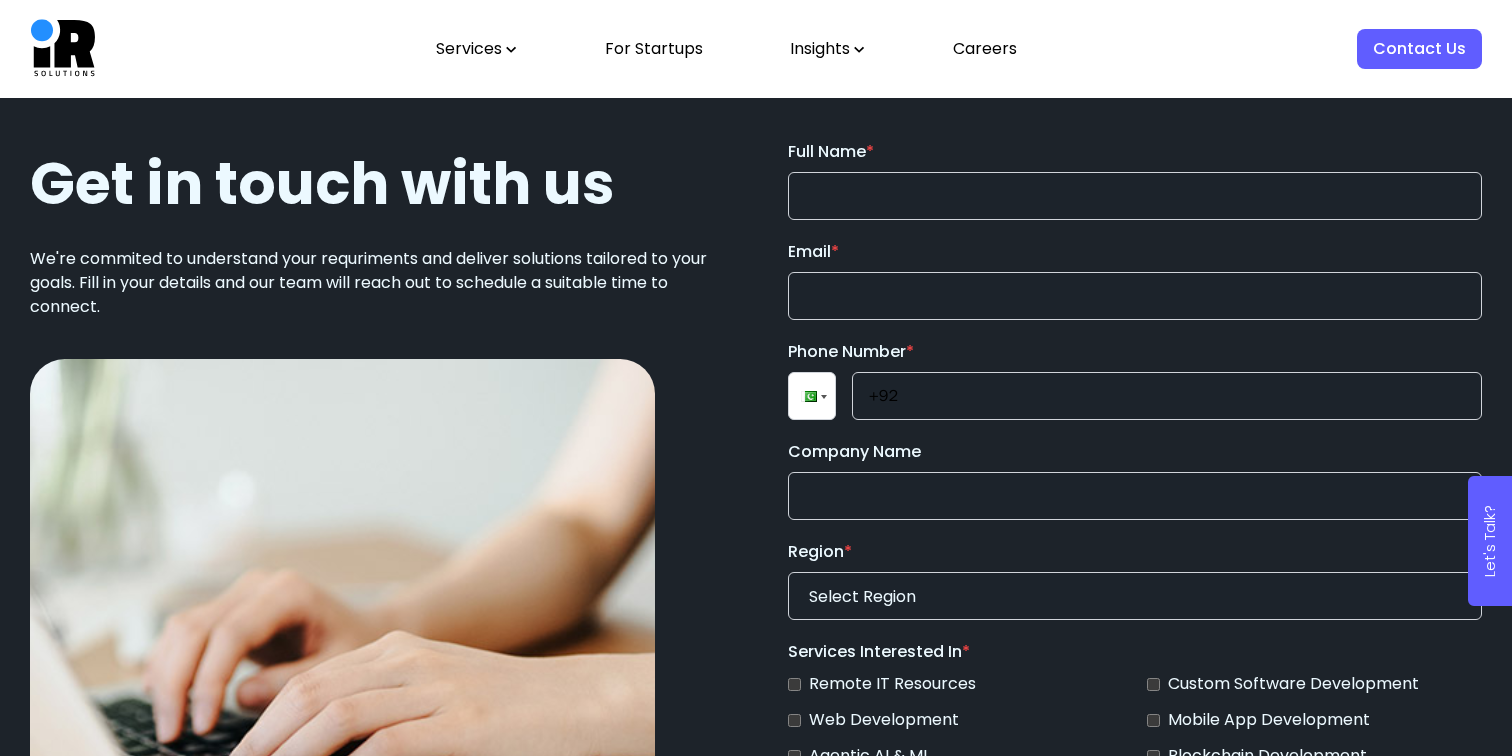 click at bounding box center (812, 396) 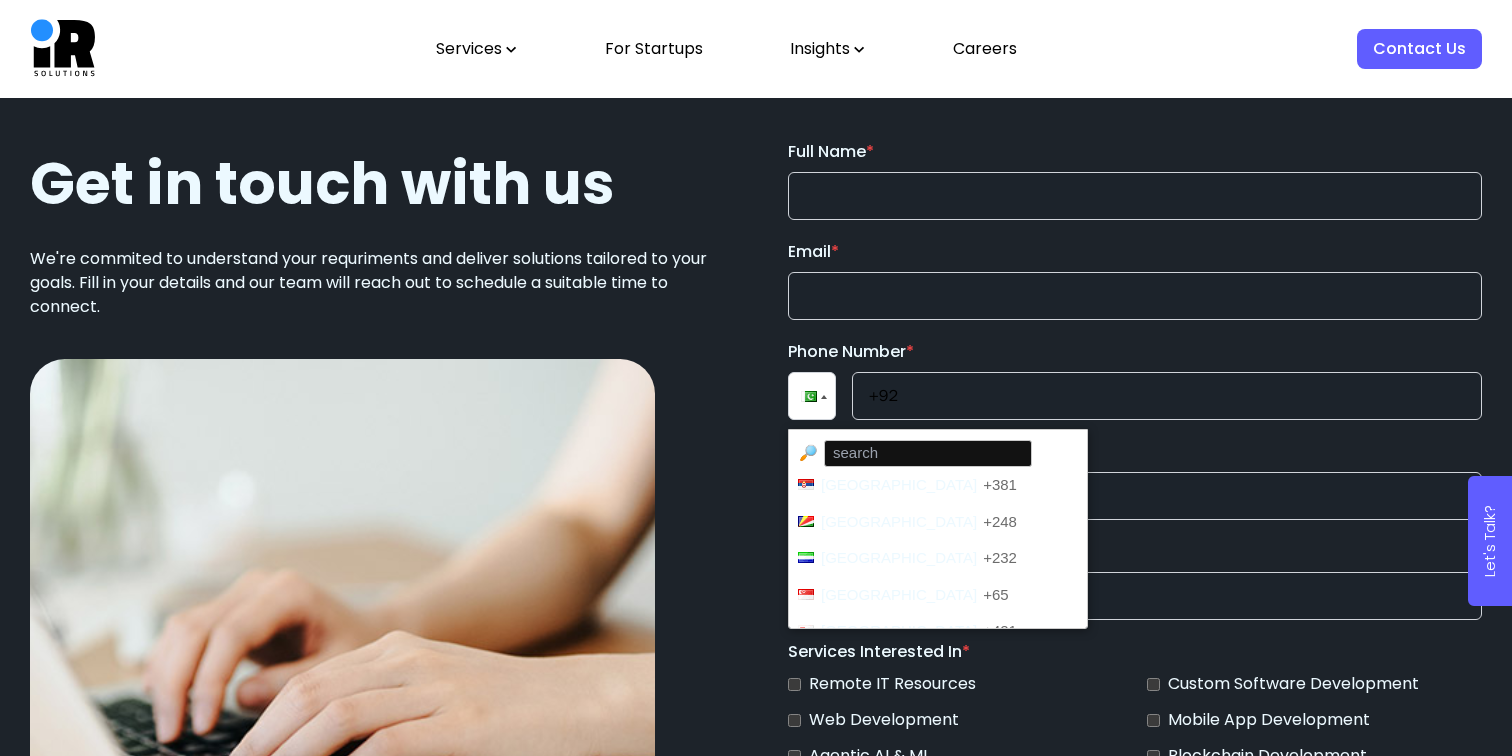 scroll, scrollTop: 6270, scrollLeft: 0, axis: vertical 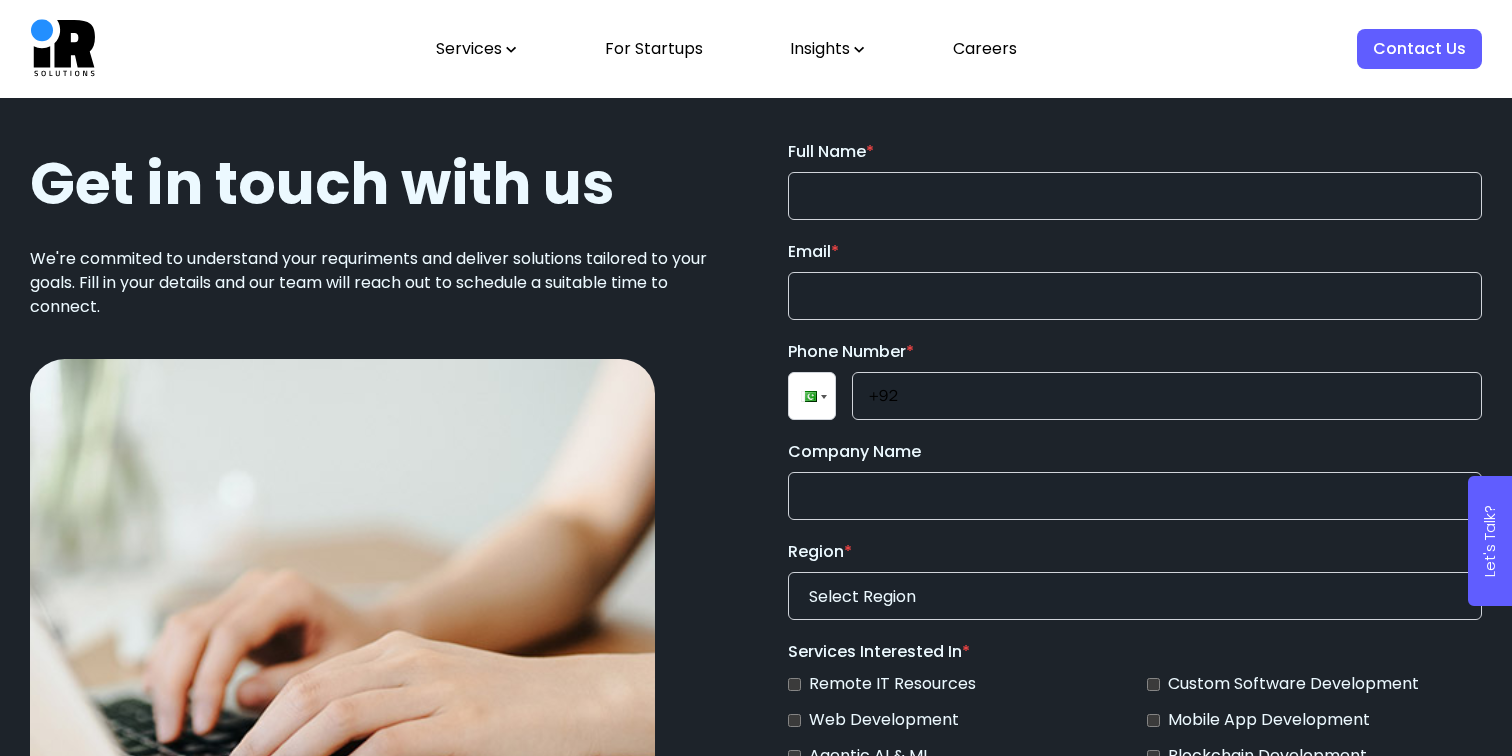 click on "Get in touch with us    We're commited to understand your requriments and deliver solutions
tailored to your goals. Fill in your details and our team will reach
out to schedule a suitable time to connect.  Full Name  * Email  * Phone Number  * Phone +92 Company Name Region  * Select Region [GEOGRAPHIC_DATA] [GEOGRAPHIC_DATA] [GEOGRAPHIC_DATA] [GEOGRAPHIC_DATA] APAC Rest of World Services Interested In  * Remote IT Resources Custom Software Development Web Development Mobile App Development Agentic AI & ML Blockchain Development IoT & Embedded Game Development DevOps E-Commerce Development Digital Marketing Other IT Services Project Details  * Submit" at bounding box center (756, 717) 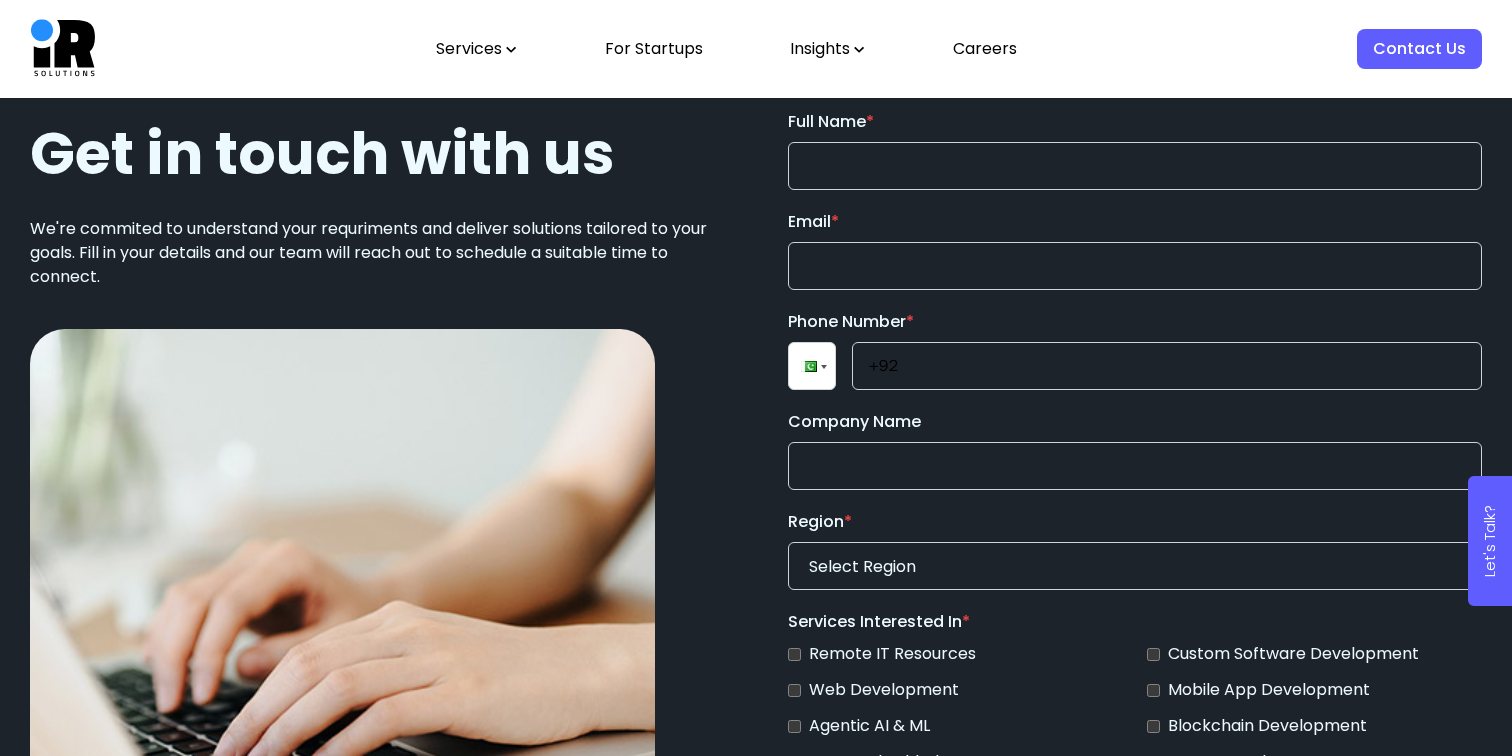 scroll, scrollTop: 6845, scrollLeft: 0, axis: vertical 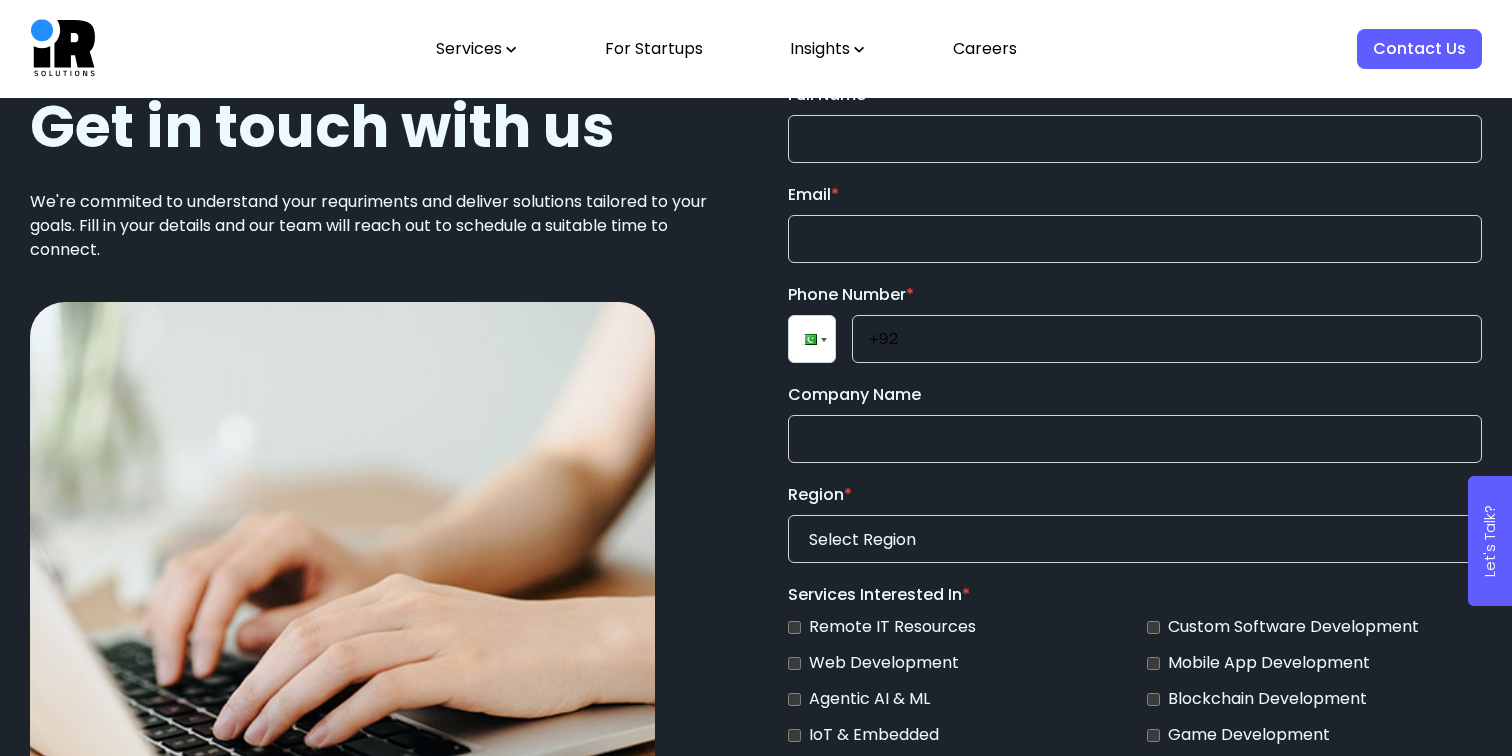 click at bounding box center [809, 339] 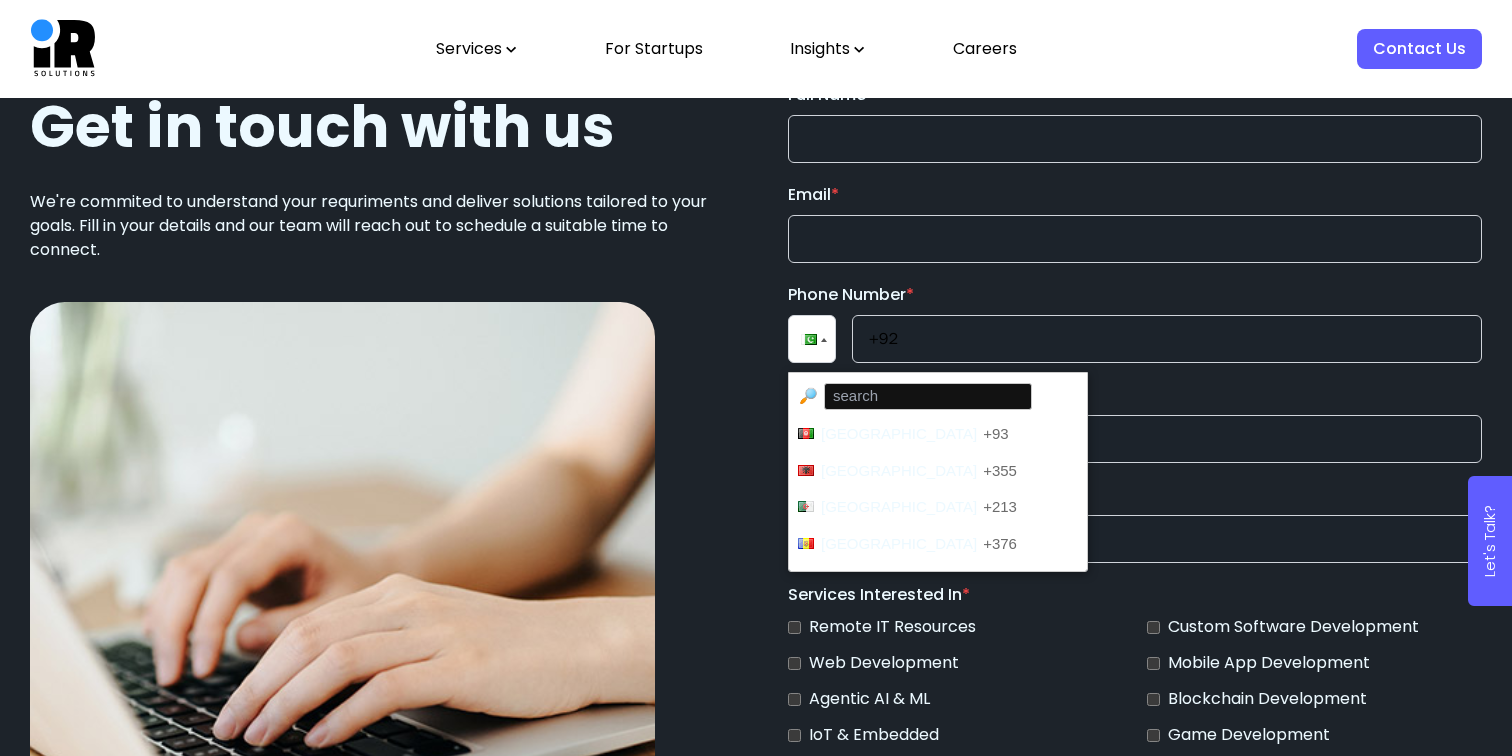 scroll, scrollTop: 5064, scrollLeft: 0, axis: vertical 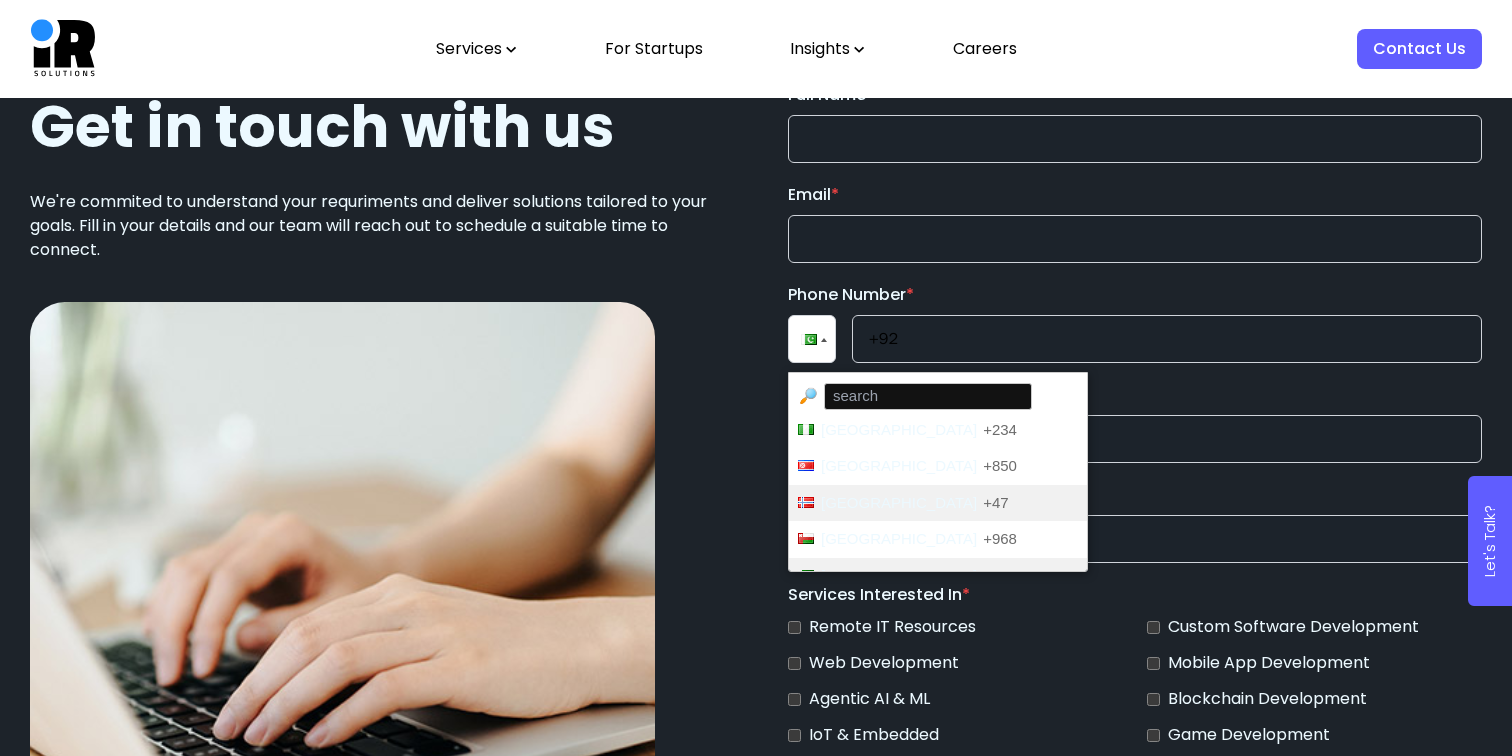 click on "[GEOGRAPHIC_DATA]" at bounding box center [899, 502] 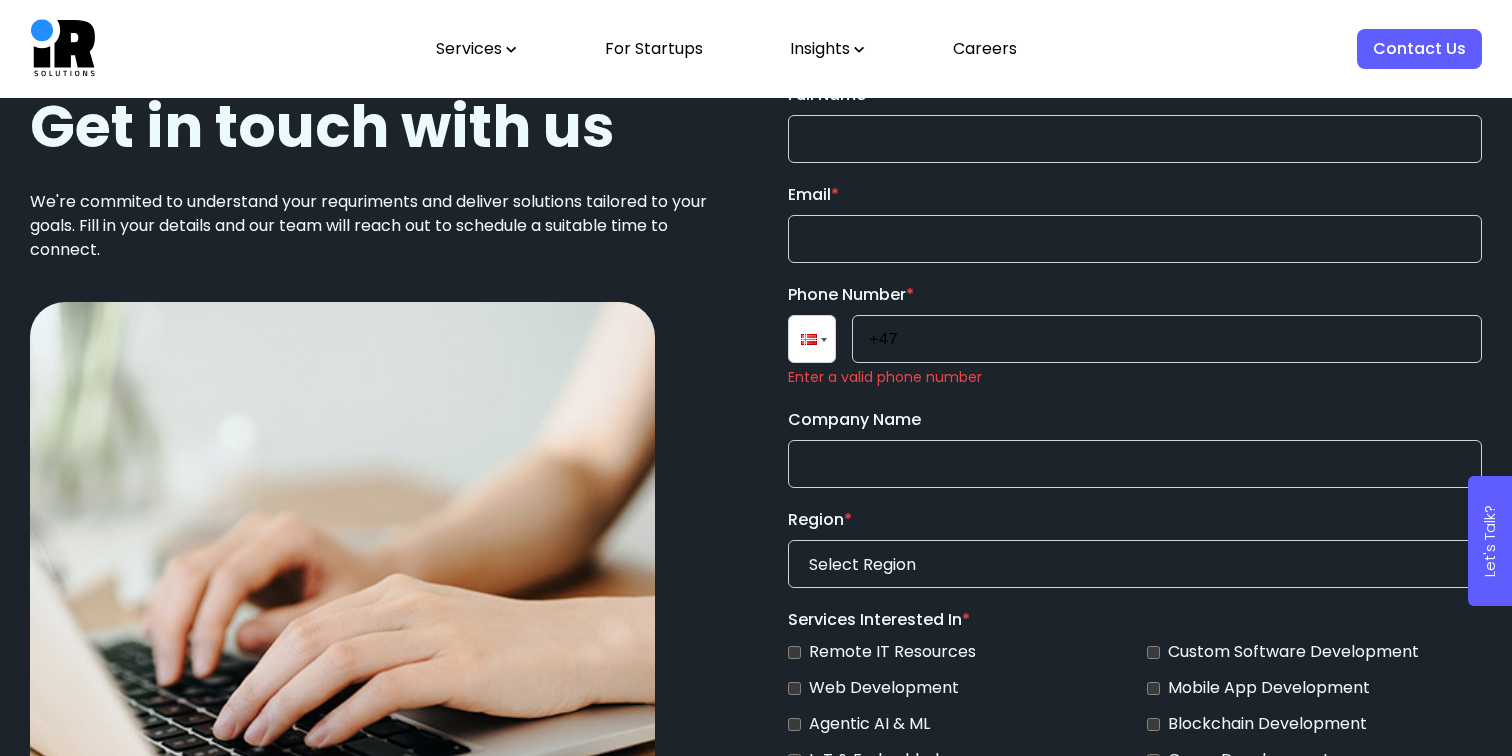 click on "+47" at bounding box center [1167, 339] 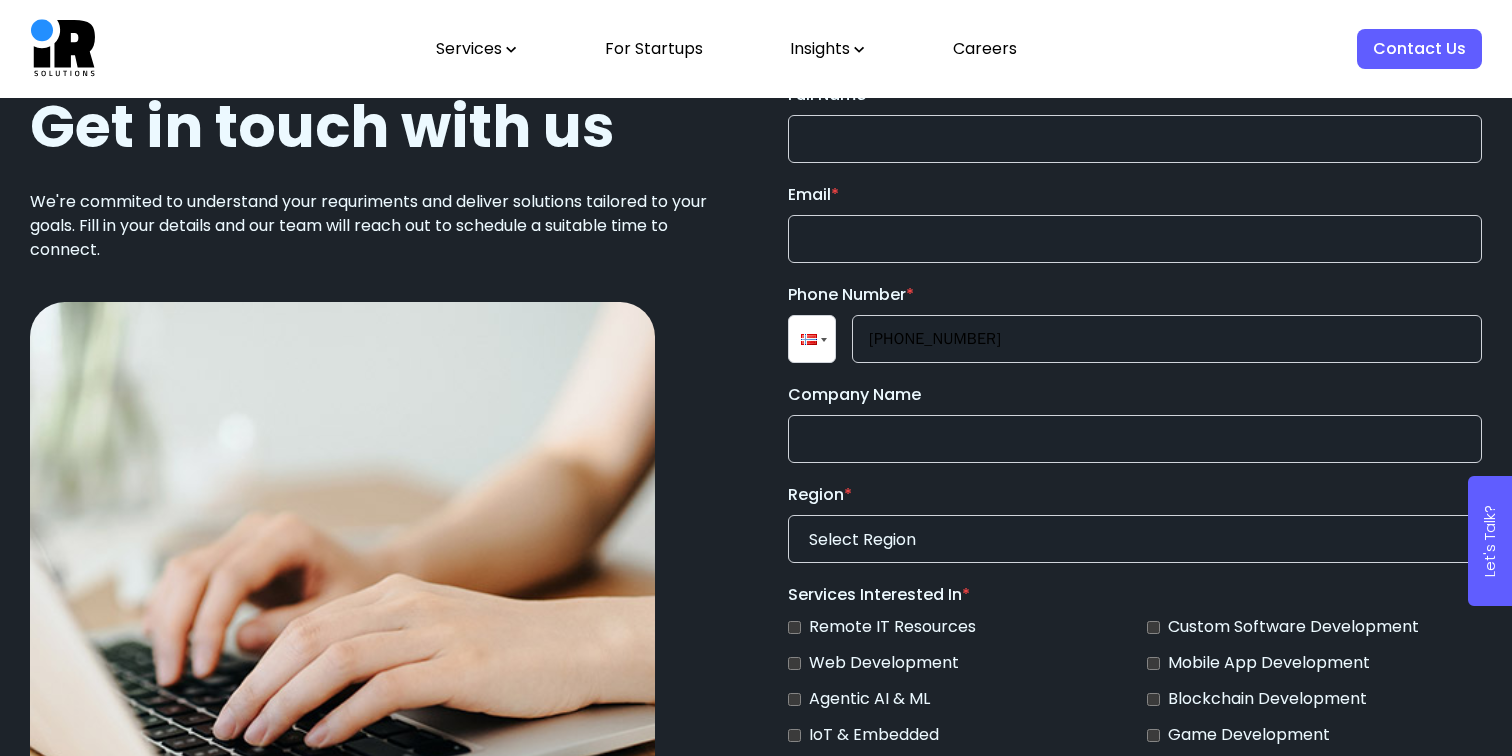 type on "[PHONE_NUMBER]" 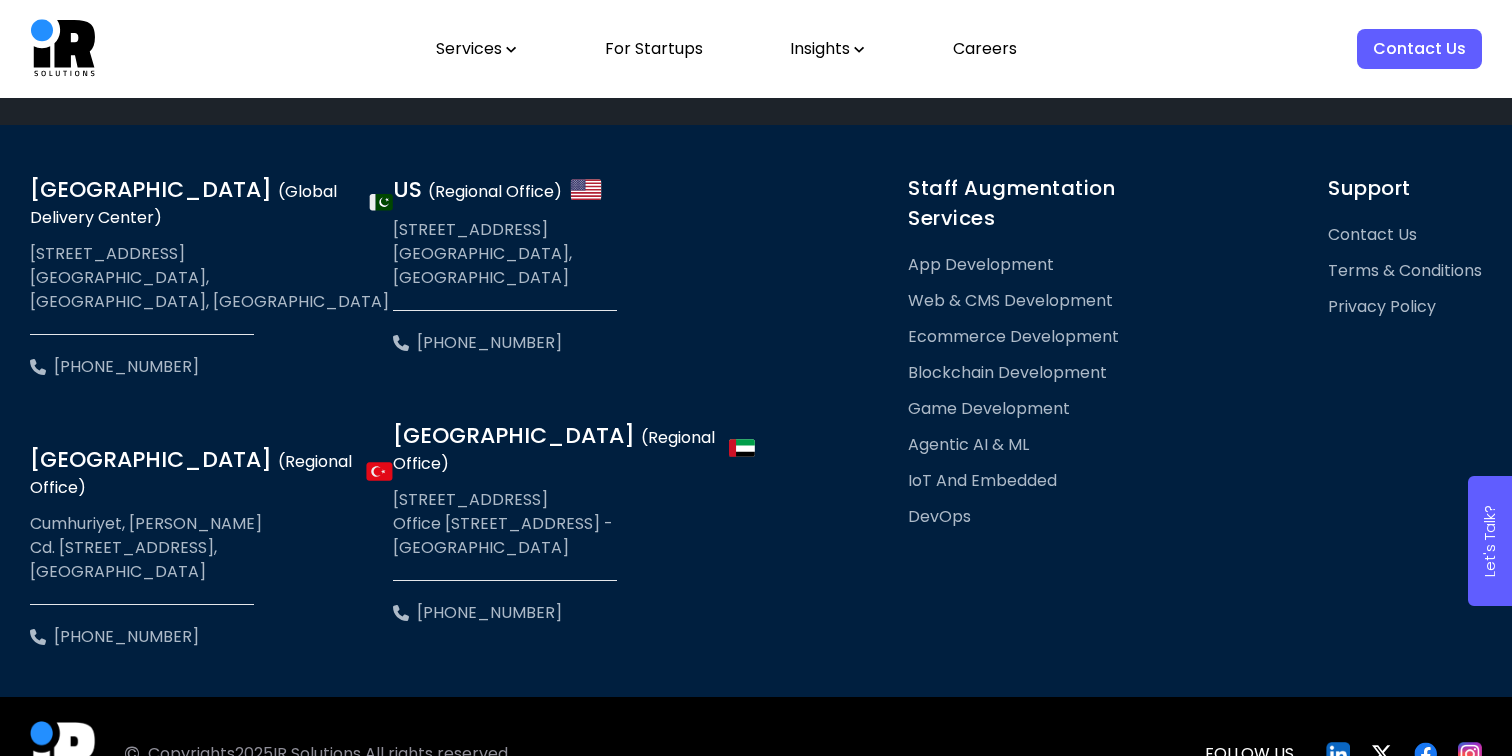 scroll, scrollTop: 8001, scrollLeft: 0, axis: vertical 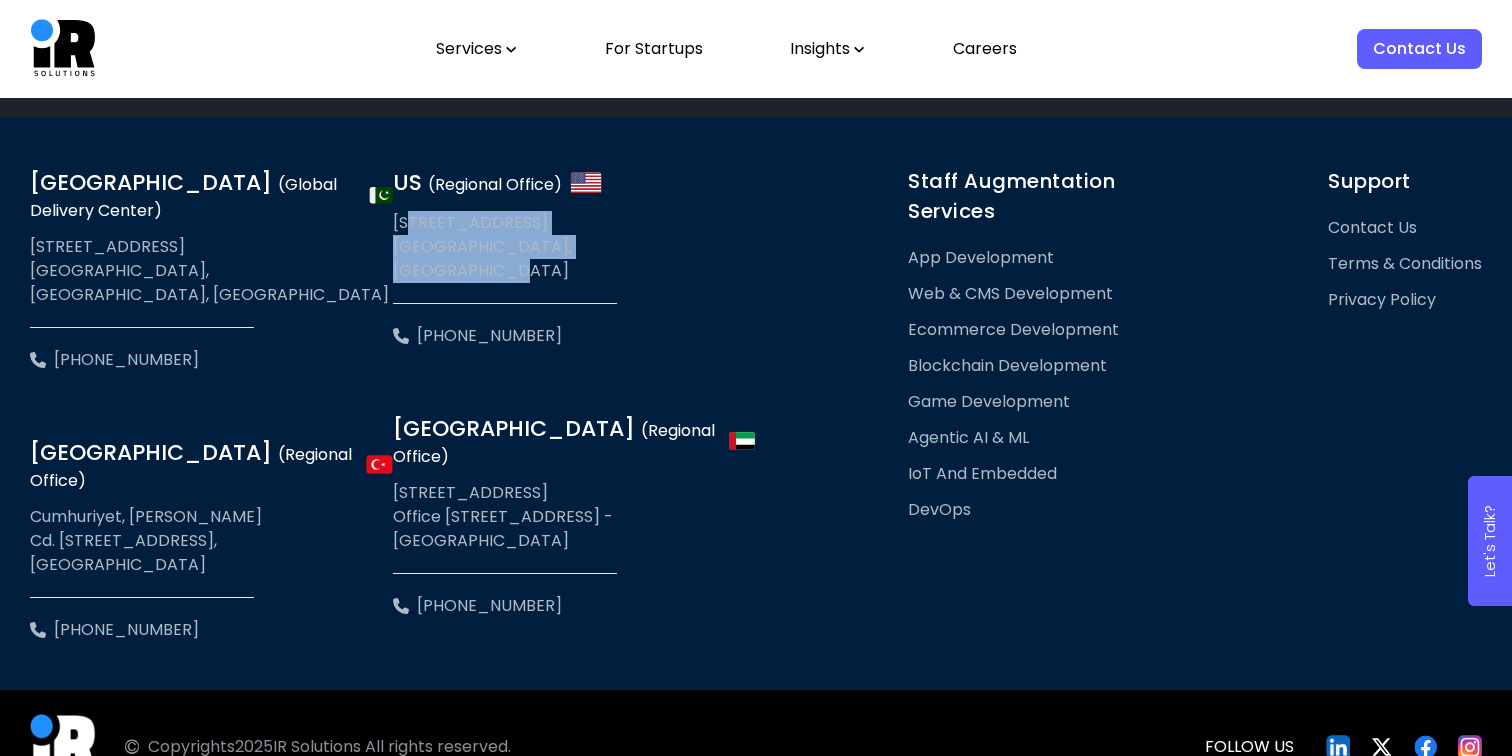 drag, startPoint x: 570, startPoint y: 275, endPoint x: 480, endPoint y: 216, distance: 107.61505 